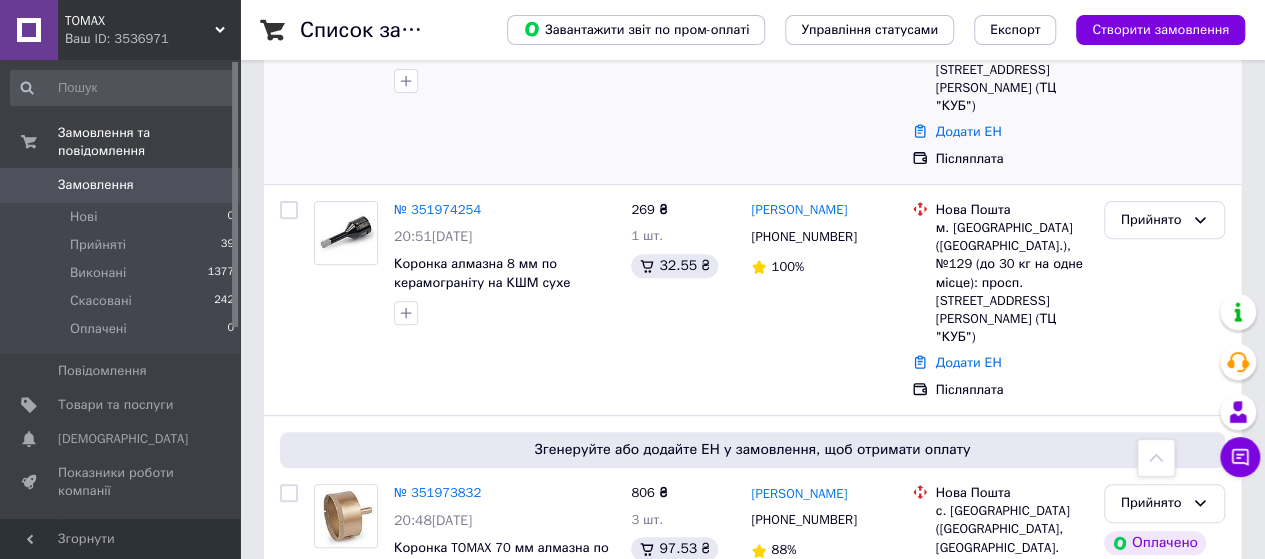 scroll, scrollTop: 100, scrollLeft: 0, axis: vertical 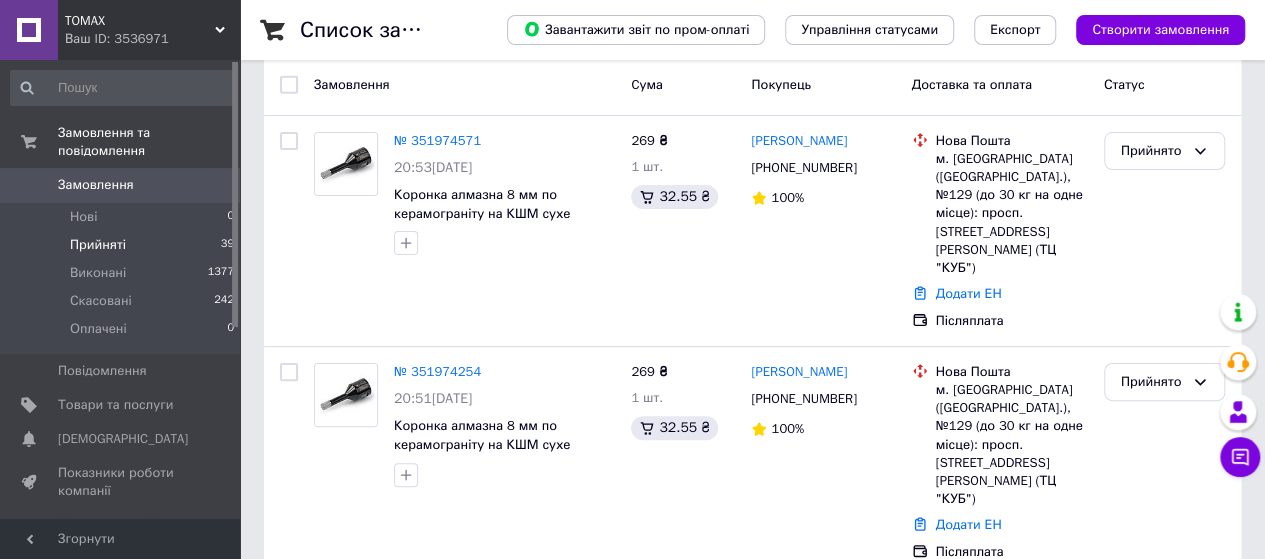 click on "Прийняті" at bounding box center (98, 245) 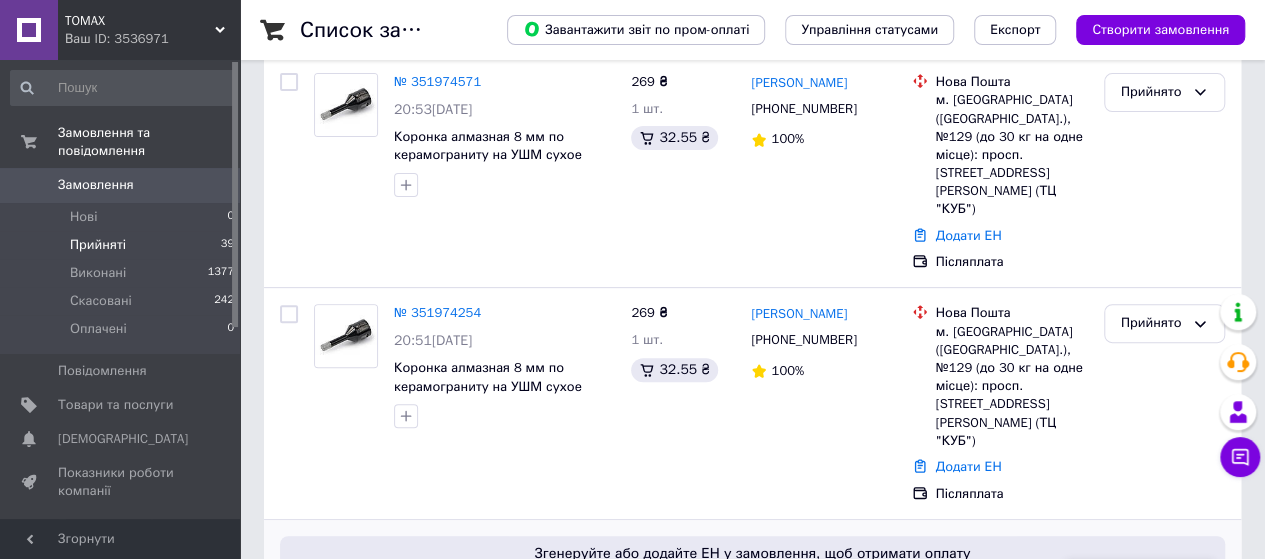 scroll, scrollTop: 500, scrollLeft: 0, axis: vertical 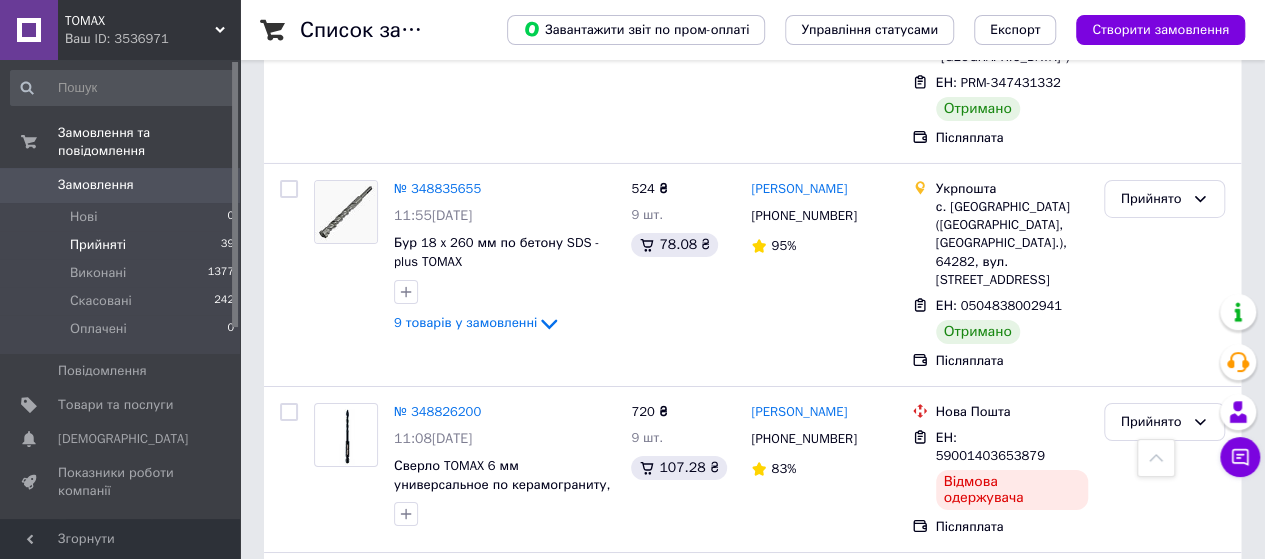 click on "Прийнято" at bounding box center [1152, 1221] 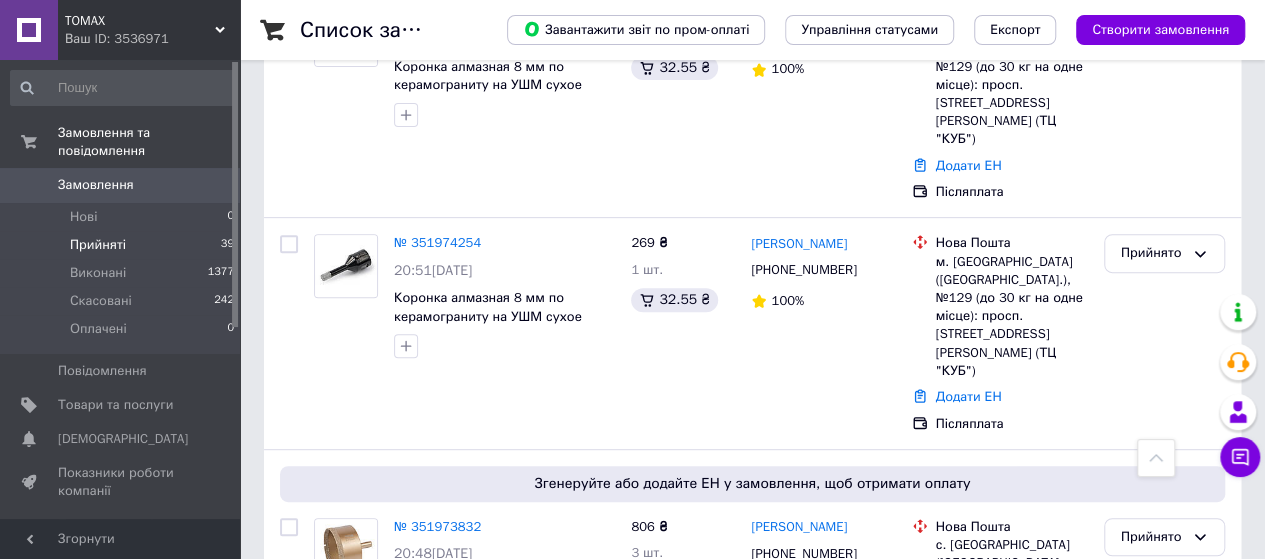 scroll, scrollTop: 0, scrollLeft: 0, axis: both 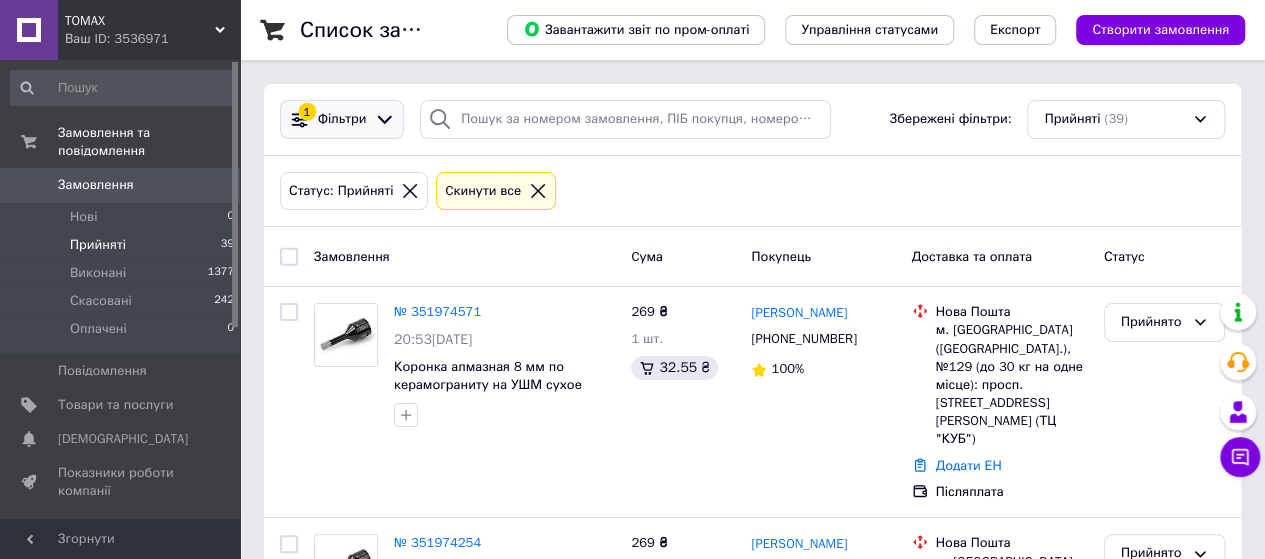 click 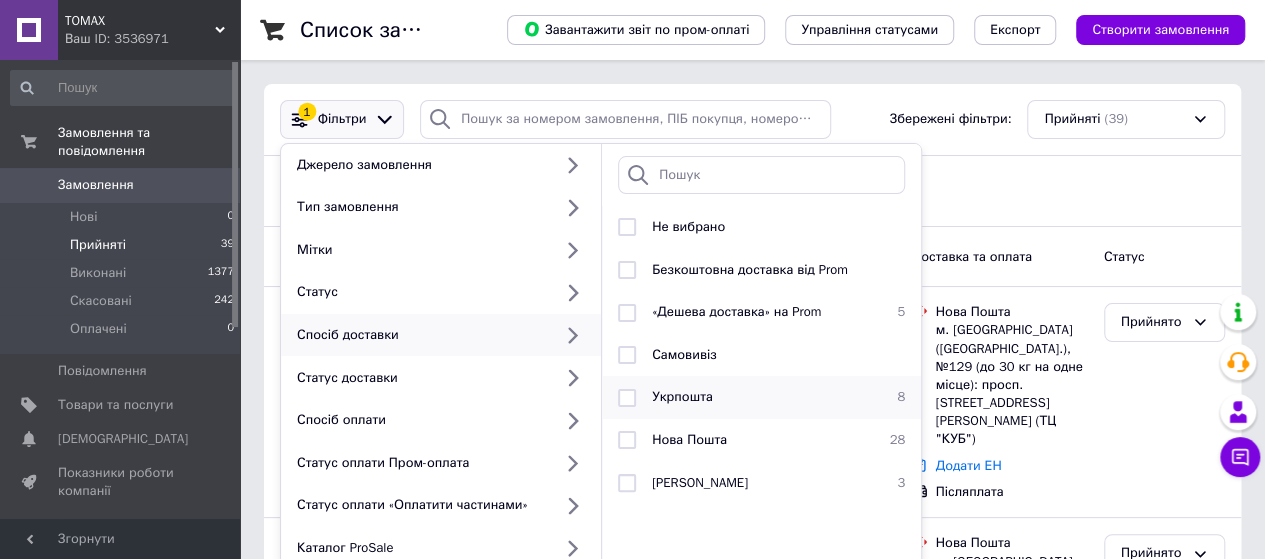 click at bounding box center [627, 398] 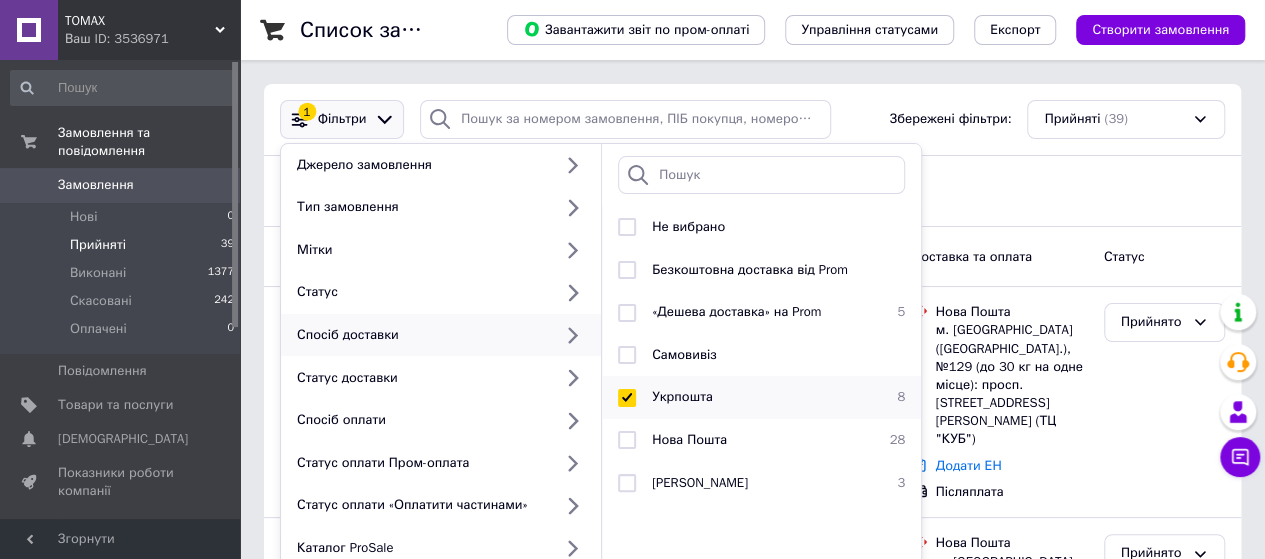 checkbox on "true" 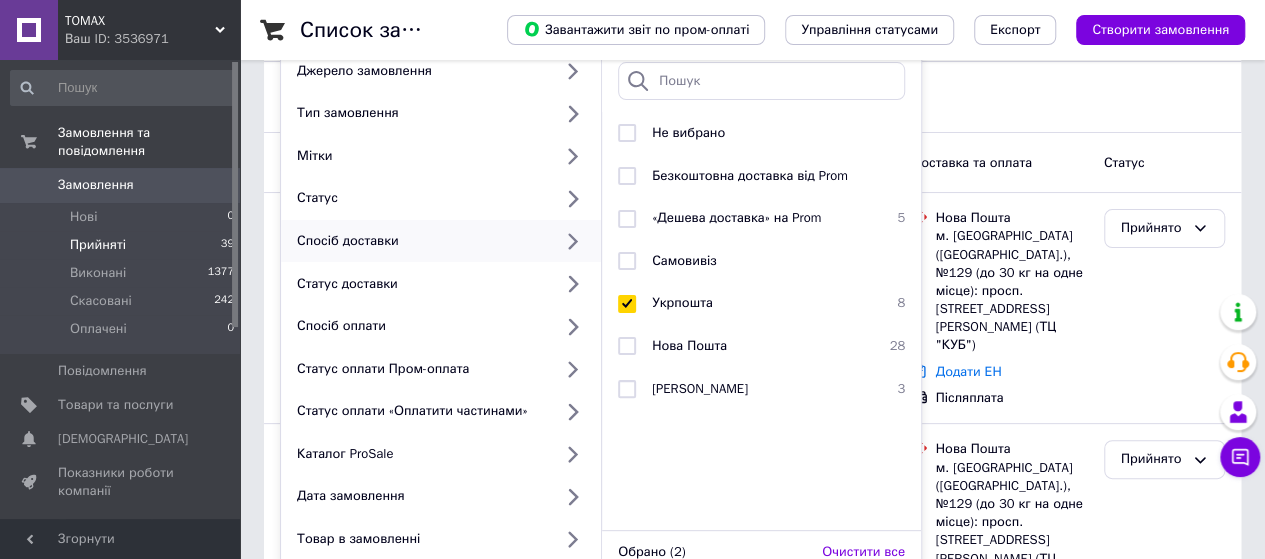 scroll, scrollTop: 300, scrollLeft: 0, axis: vertical 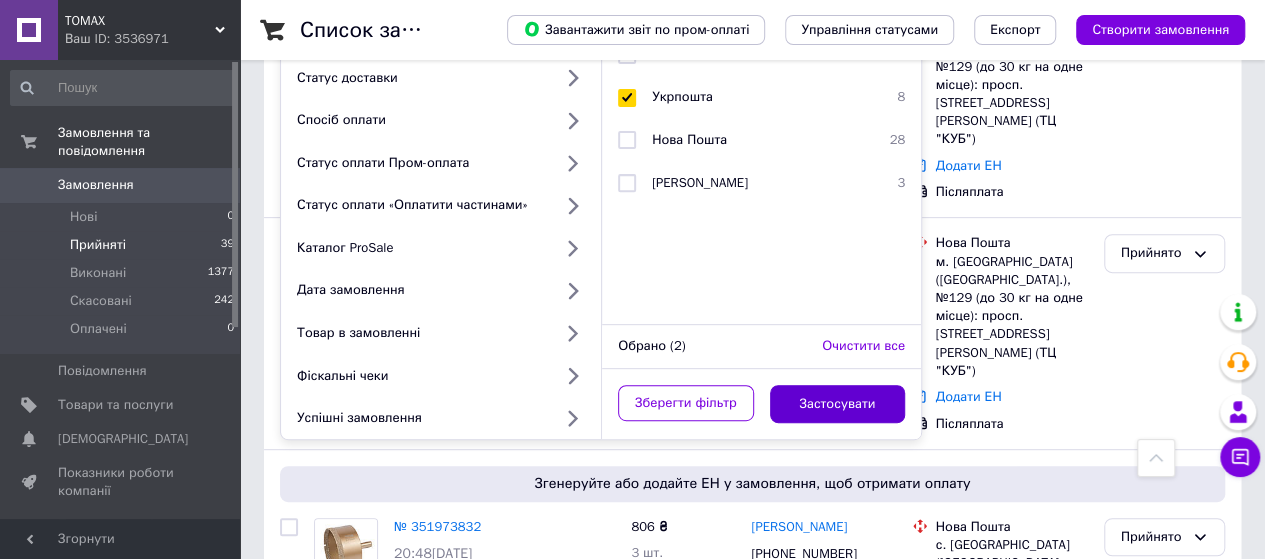 click on "Застосувати" at bounding box center [838, 404] 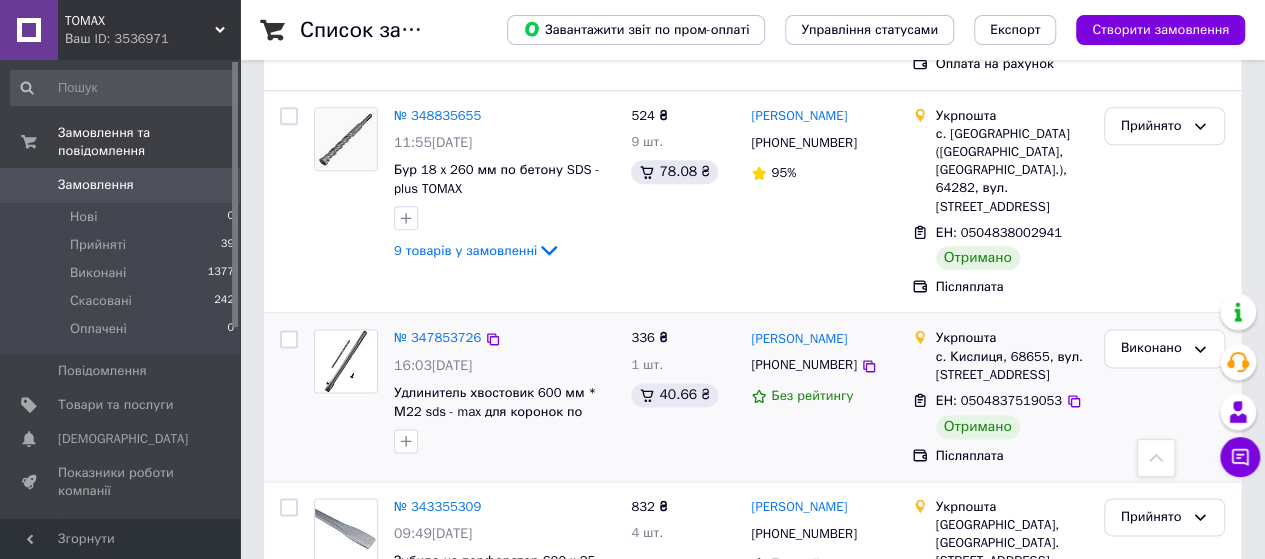 scroll, scrollTop: 1068, scrollLeft: 0, axis: vertical 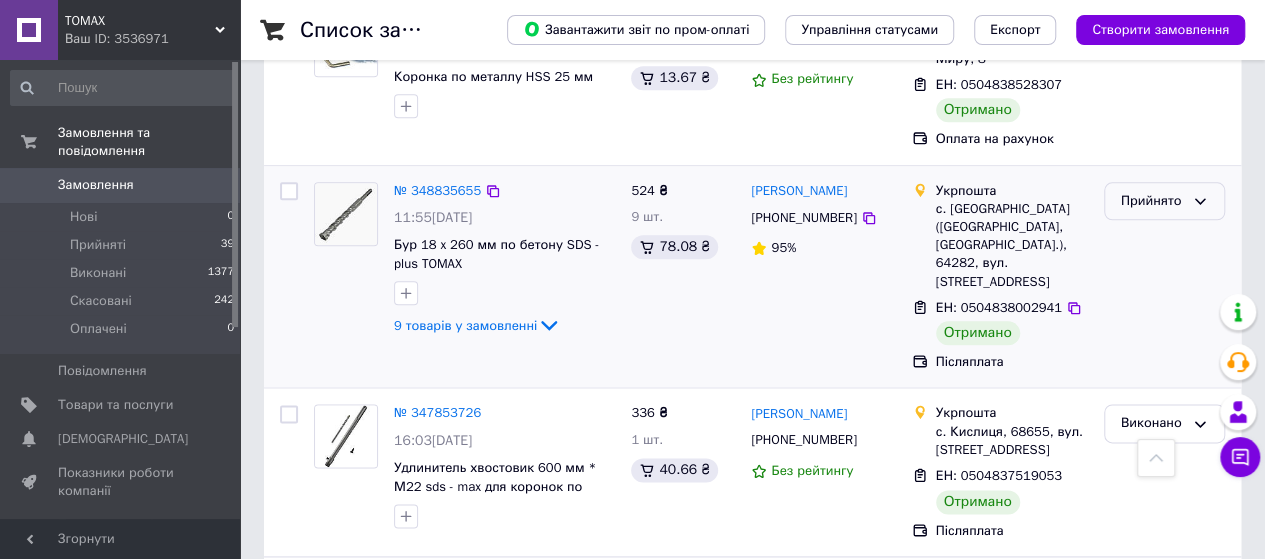 click on "Прийнято" at bounding box center (1152, 201) 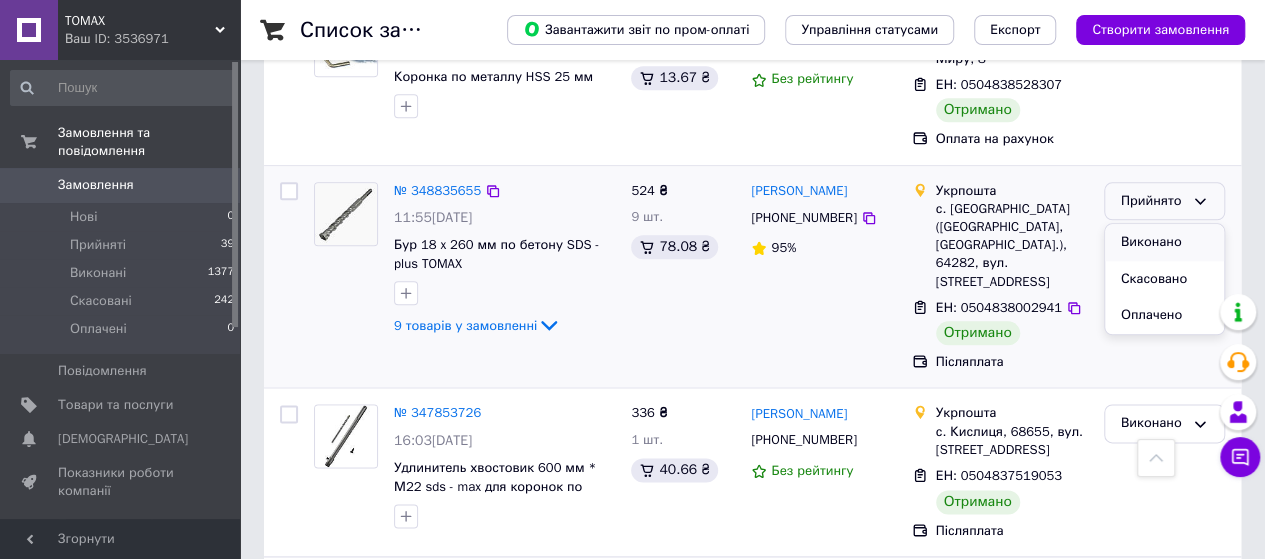 click on "Виконано" at bounding box center (1164, 242) 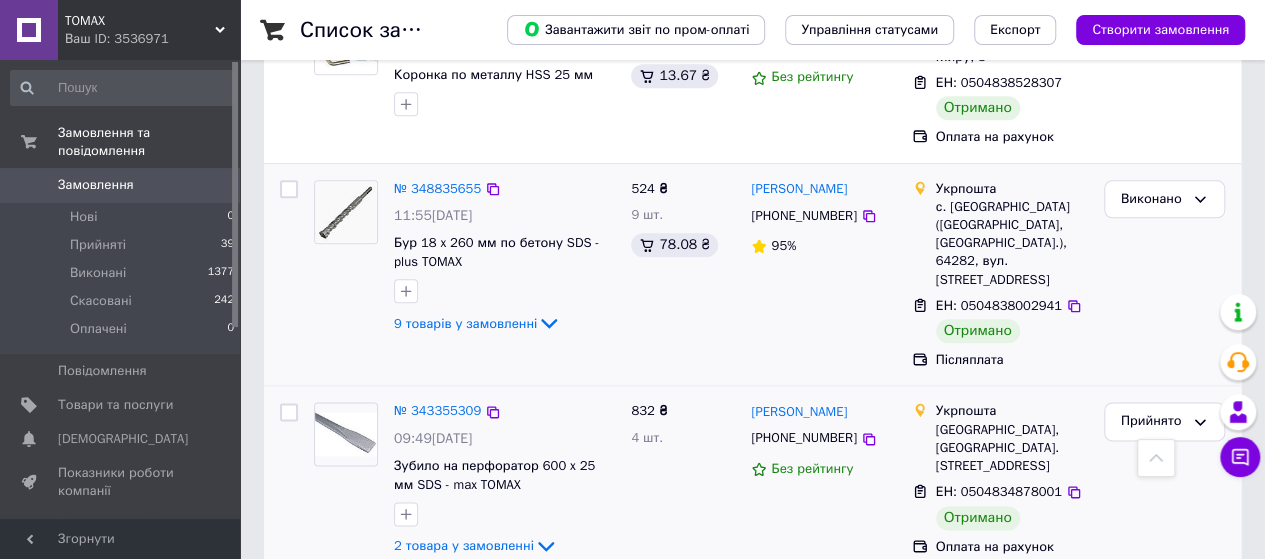 scroll, scrollTop: 1100, scrollLeft: 0, axis: vertical 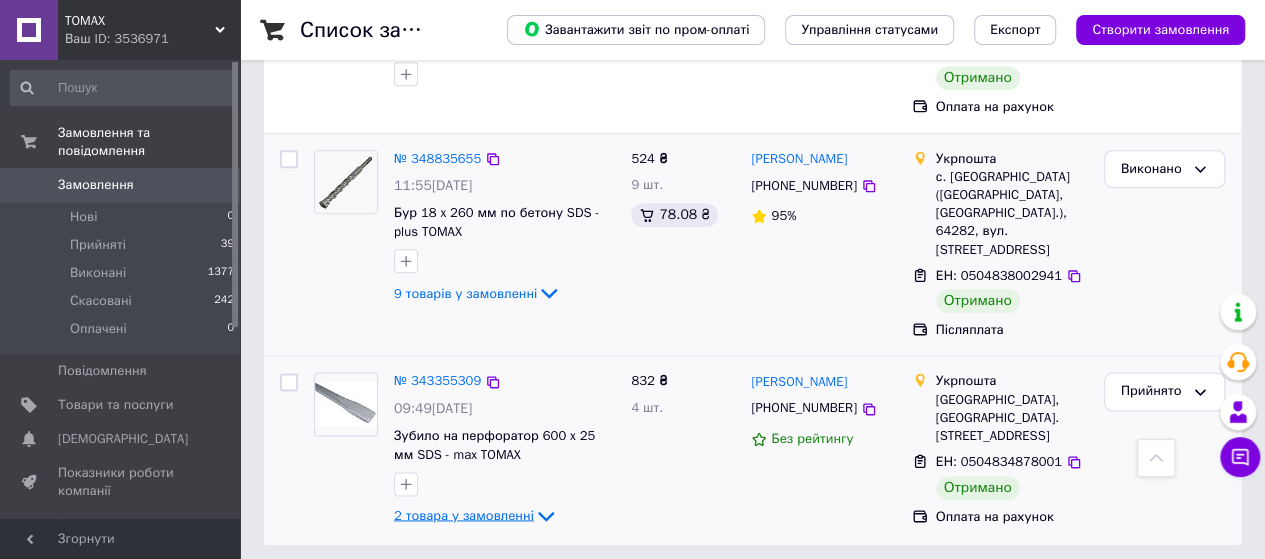click on "2 товара у замовленні" at bounding box center (464, 515) 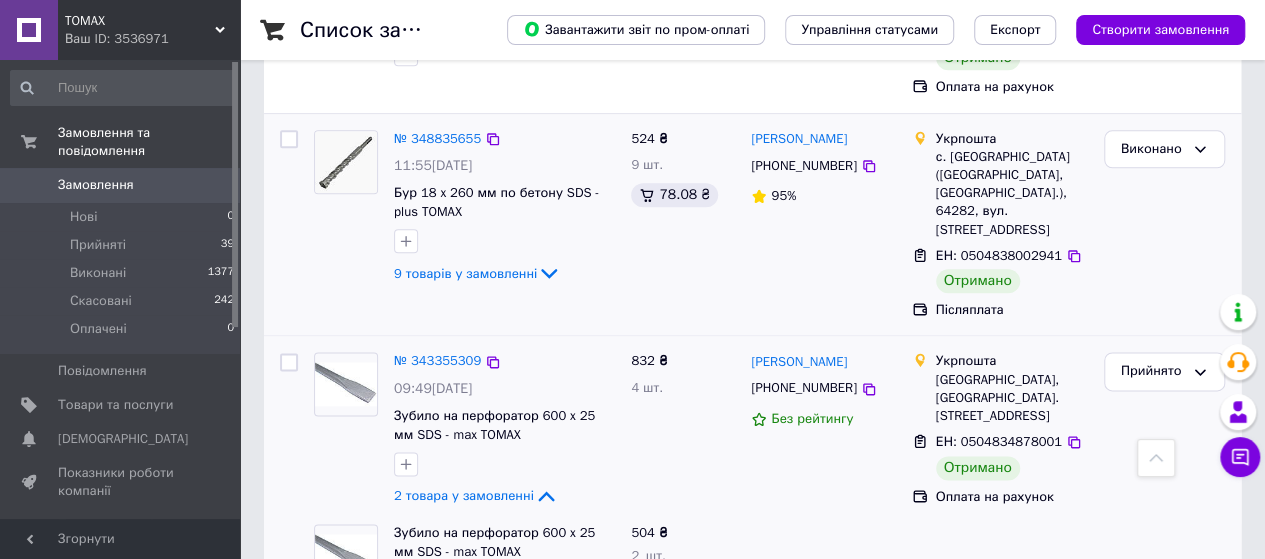 scroll, scrollTop: 1061, scrollLeft: 0, axis: vertical 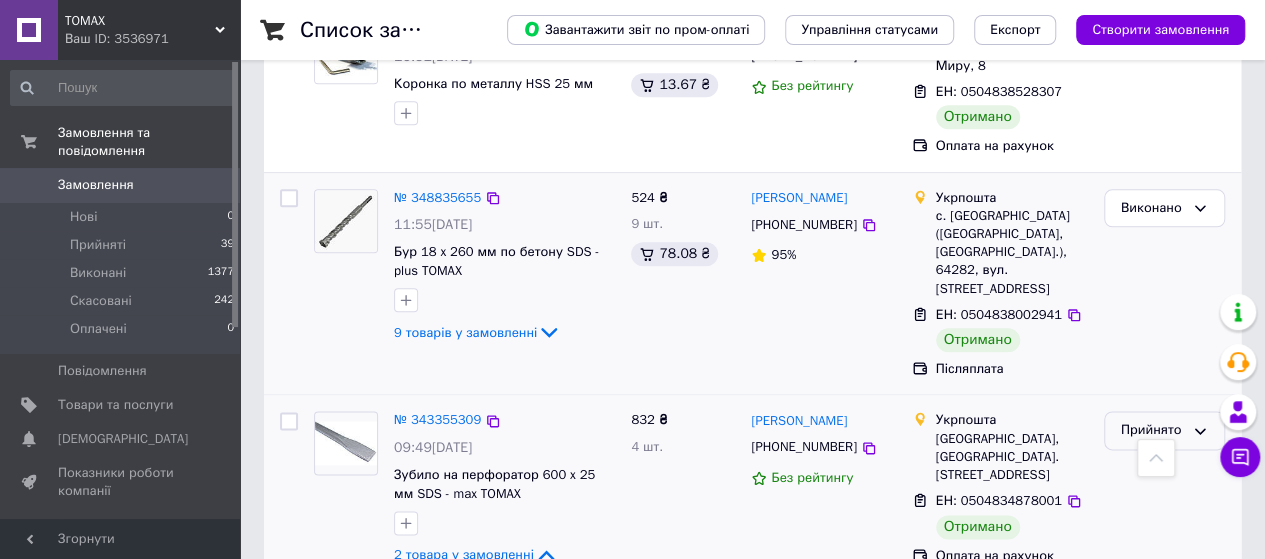 click on "Прийнято" at bounding box center [1152, 430] 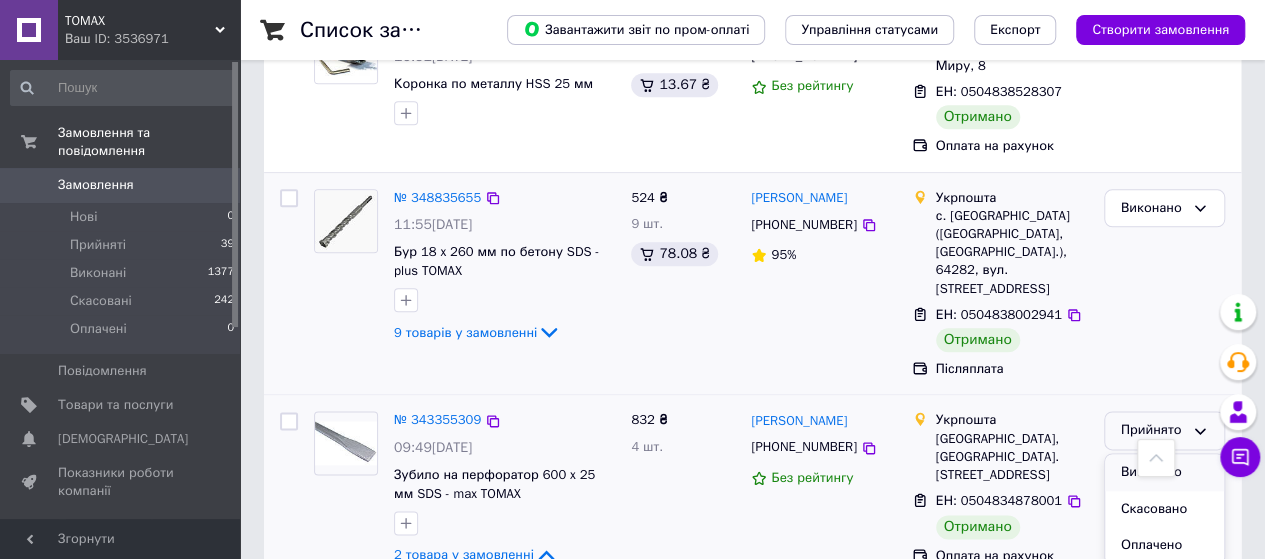 click on "Виконано" at bounding box center (1164, 472) 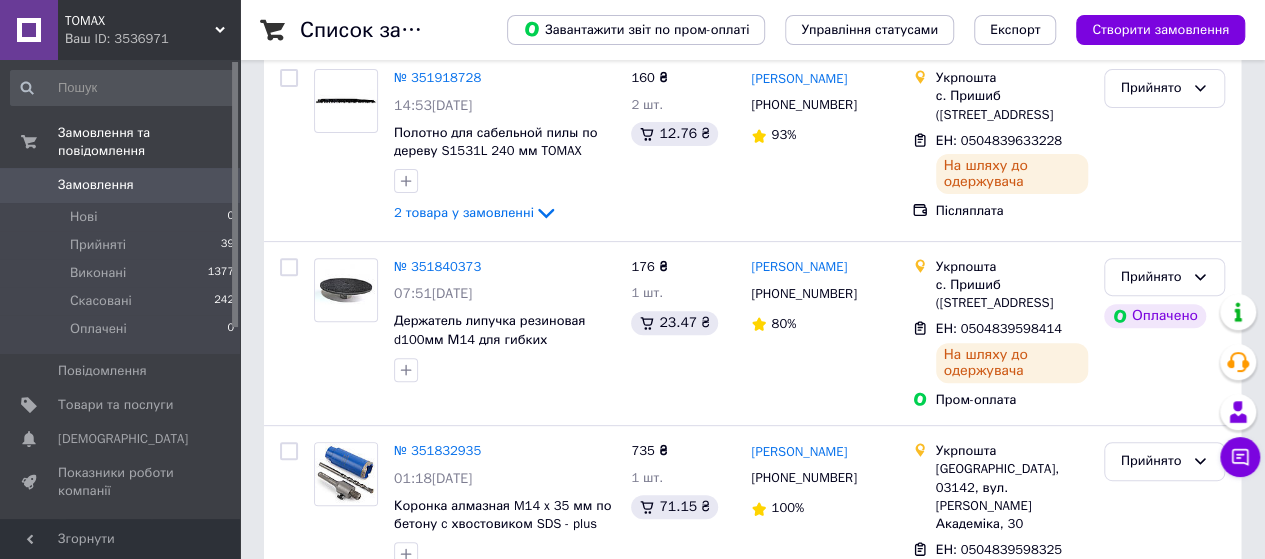 scroll, scrollTop: 0, scrollLeft: 0, axis: both 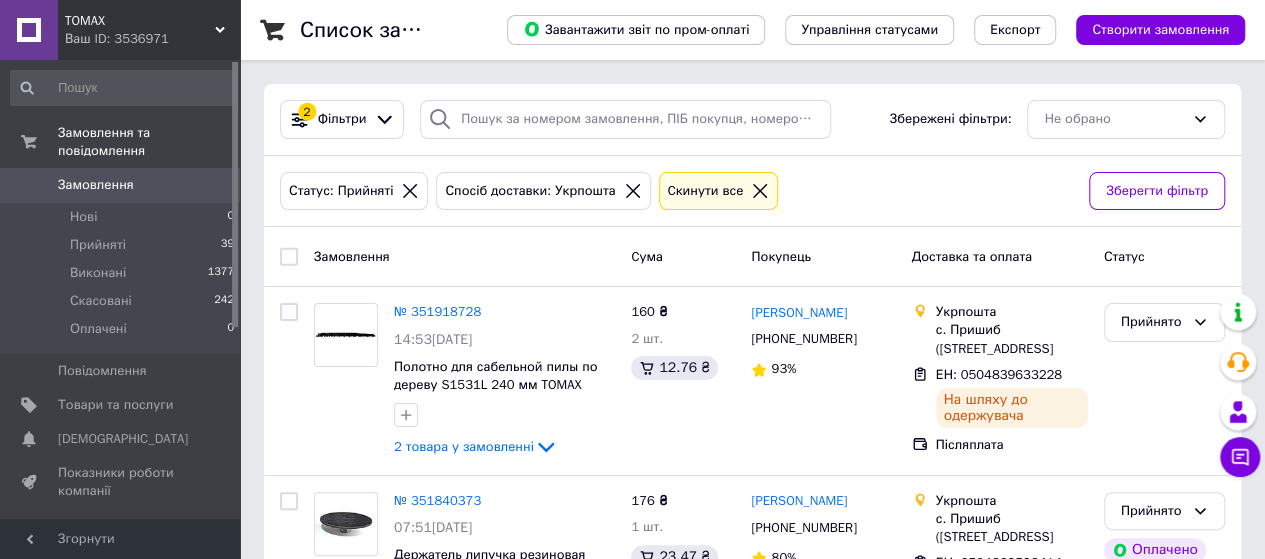 click 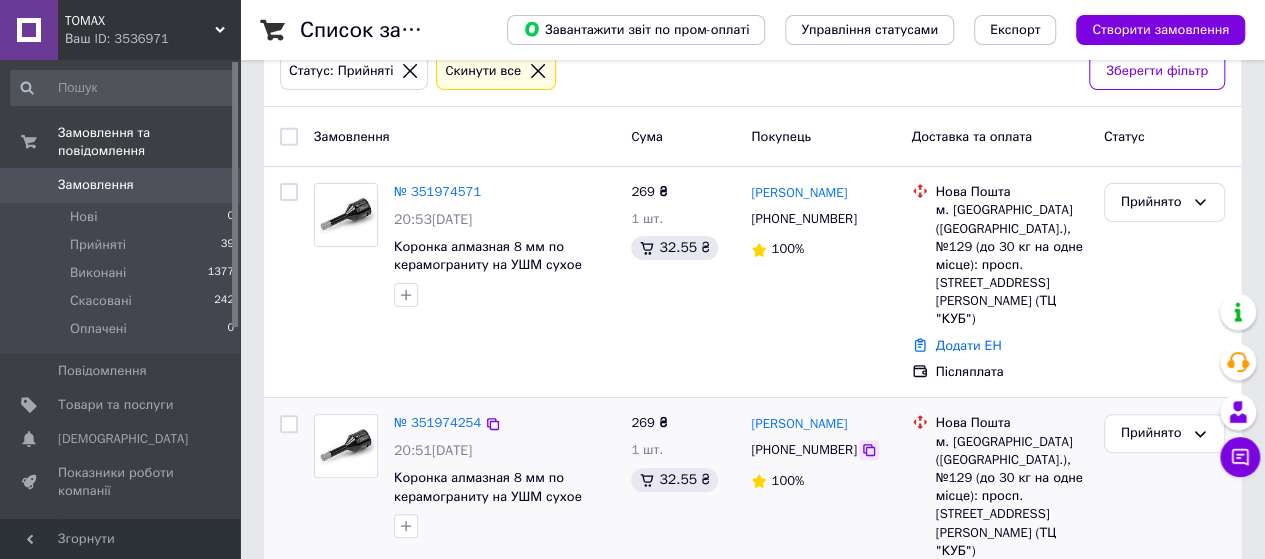 scroll, scrollTop: 400, scrollLeft: 0, axis: vertical 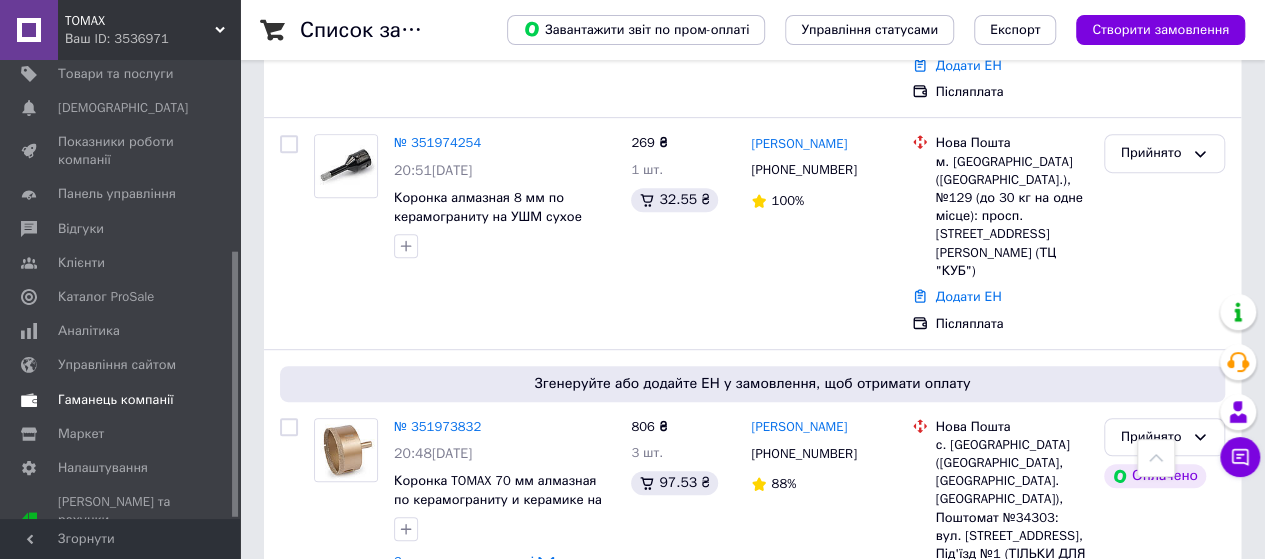 click on "Гаманець компанії" at bounding box center [116, 400] 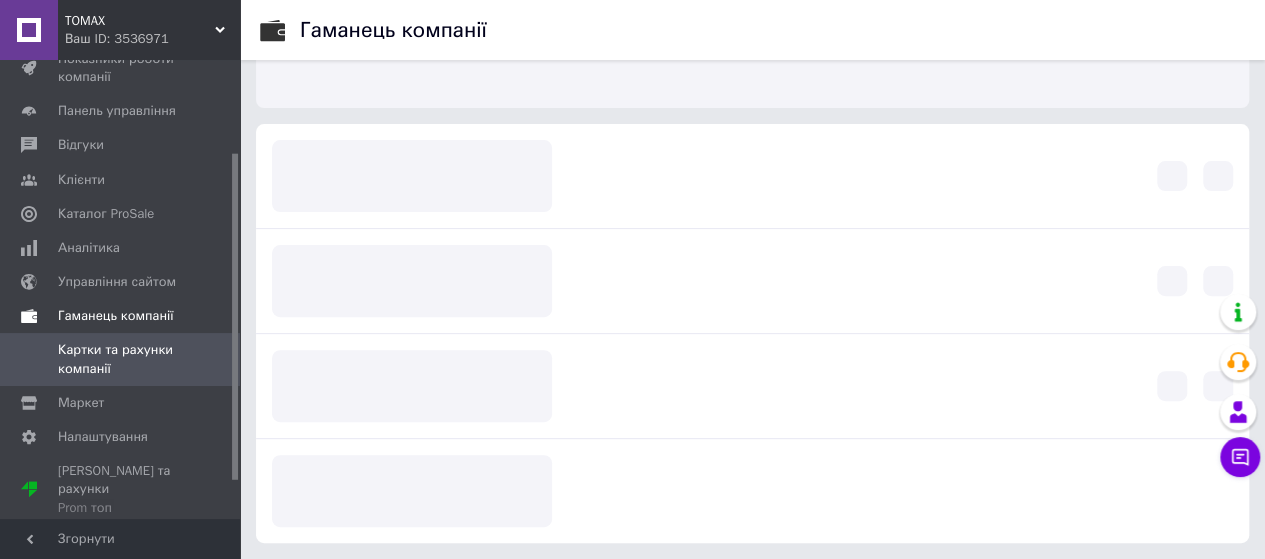 scroll, scrollTop: 203, scrollLeft: 0, axis: vertical 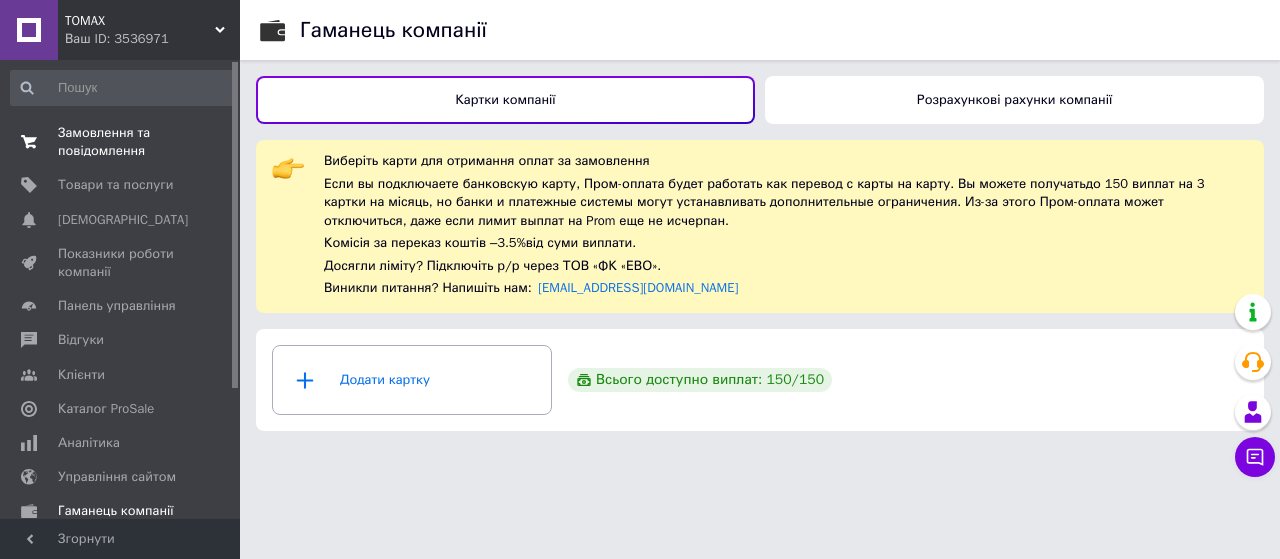 click on "Замовлення та повідомлення" at bounding box center (121, 142) 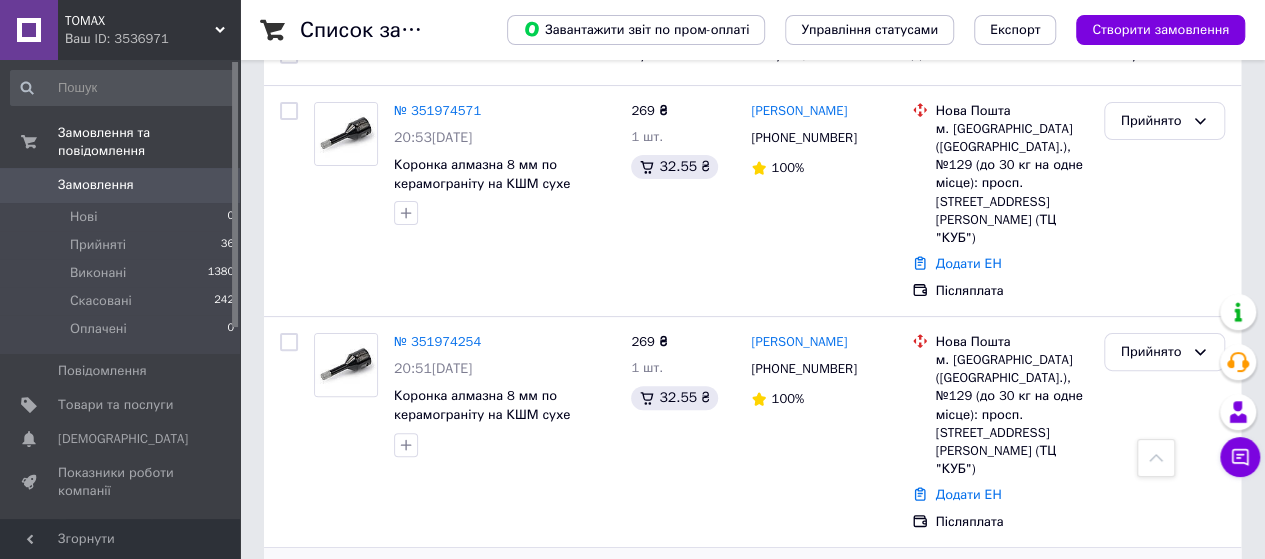 scroll, scrollTop: 0, scrollLeft: 0, axis: both 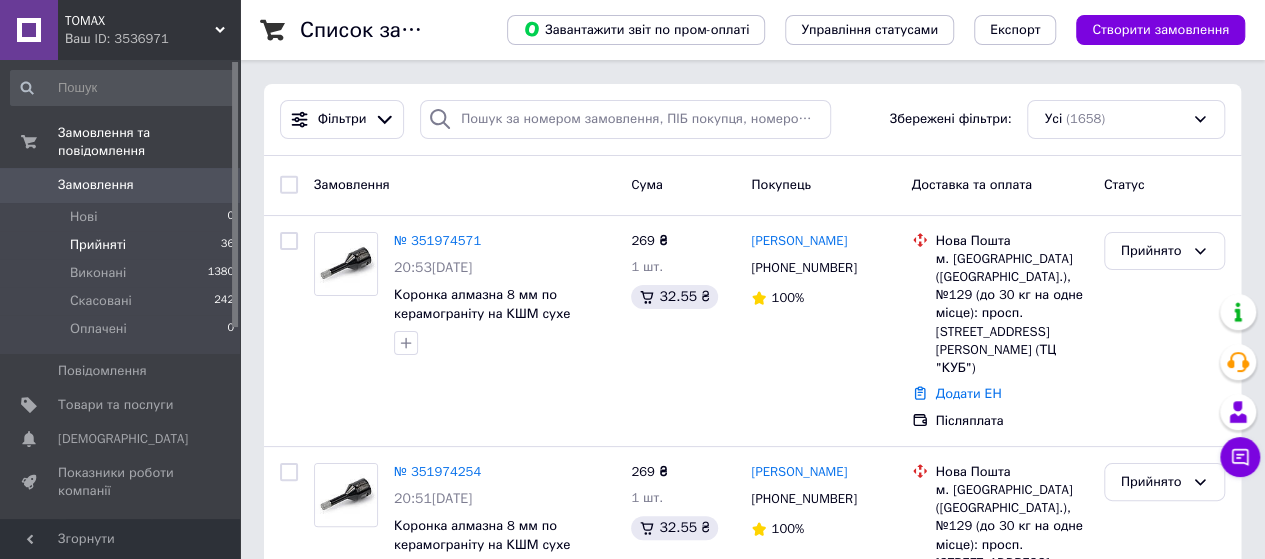 click on "Прийняті 36" at bounding box center [123, 245] 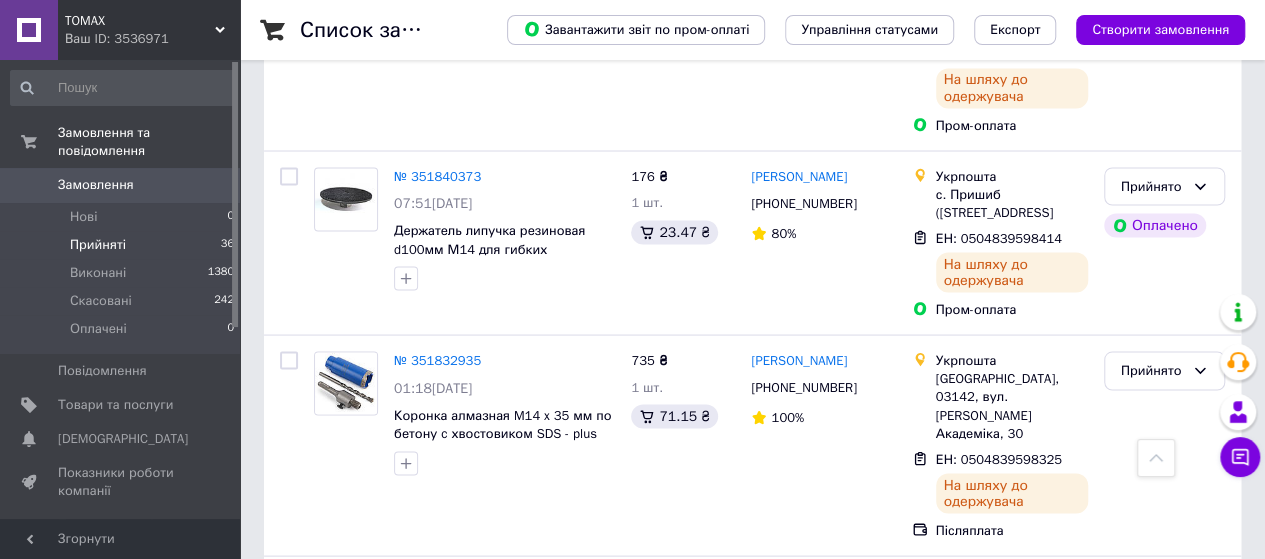 scroll, scrollTop: 1888, scrollLeft: 0, axis: vertical 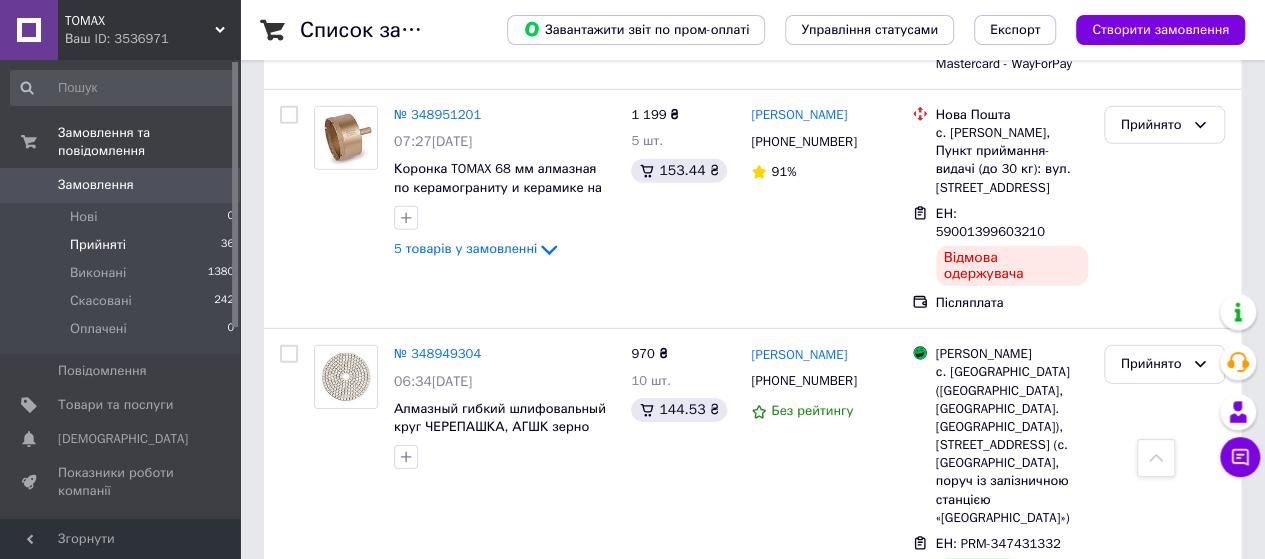 click on "Прийнято" at bounding box center [1152, 1015] 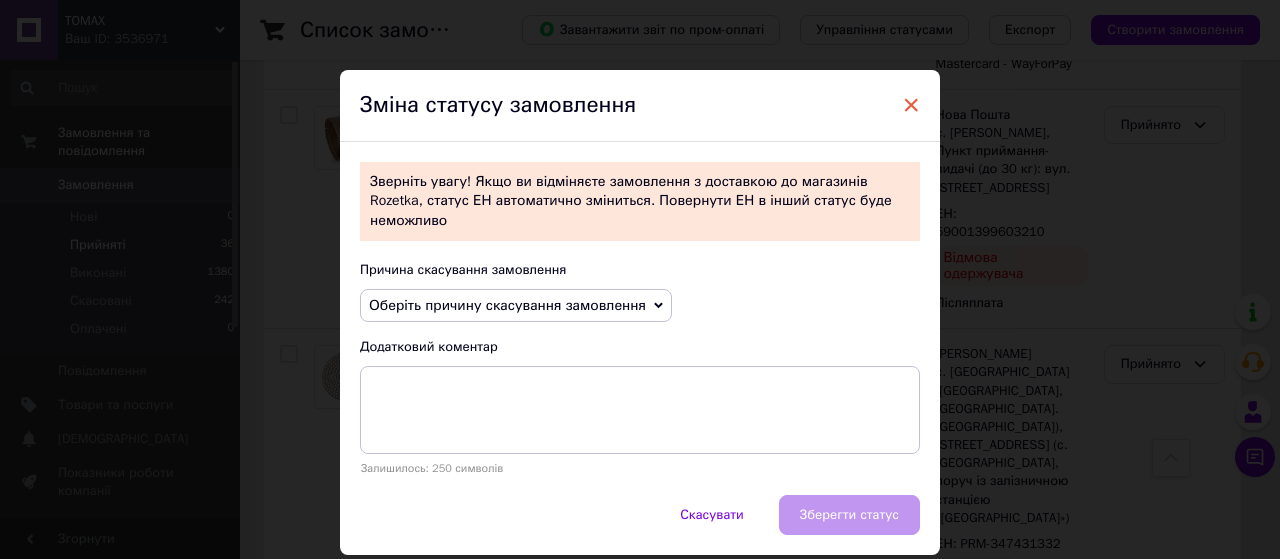 click on "×" at bounding box center [911, 105] 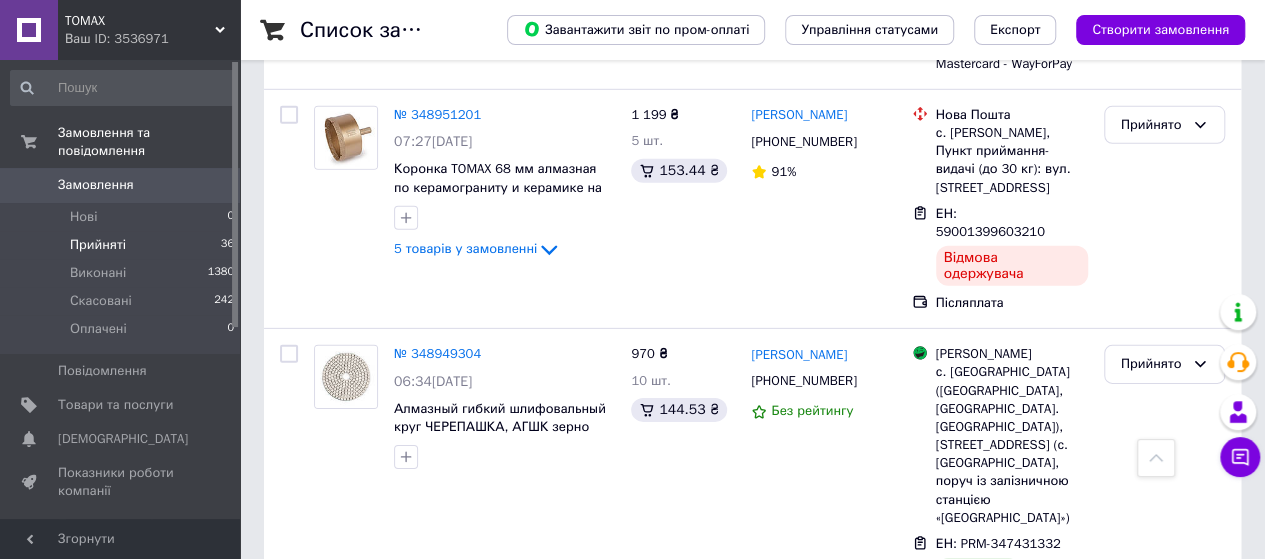 click on "Прийнято" at bounding box center [1152, 1015] 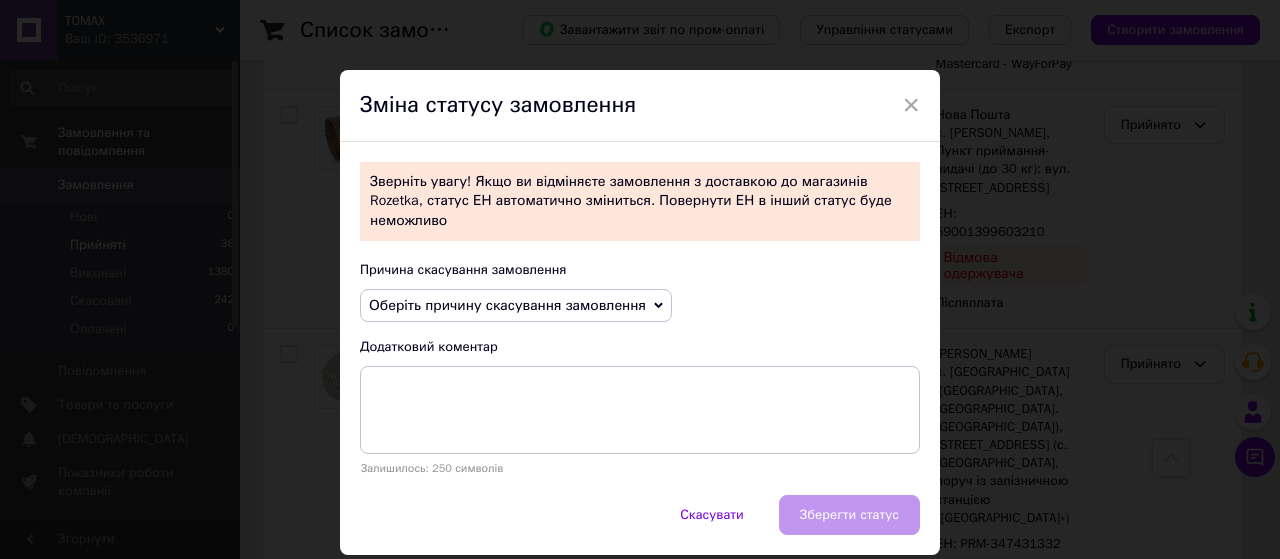 click on "Оберіть причину скасування замовлення" at bounding box center [507, 305] 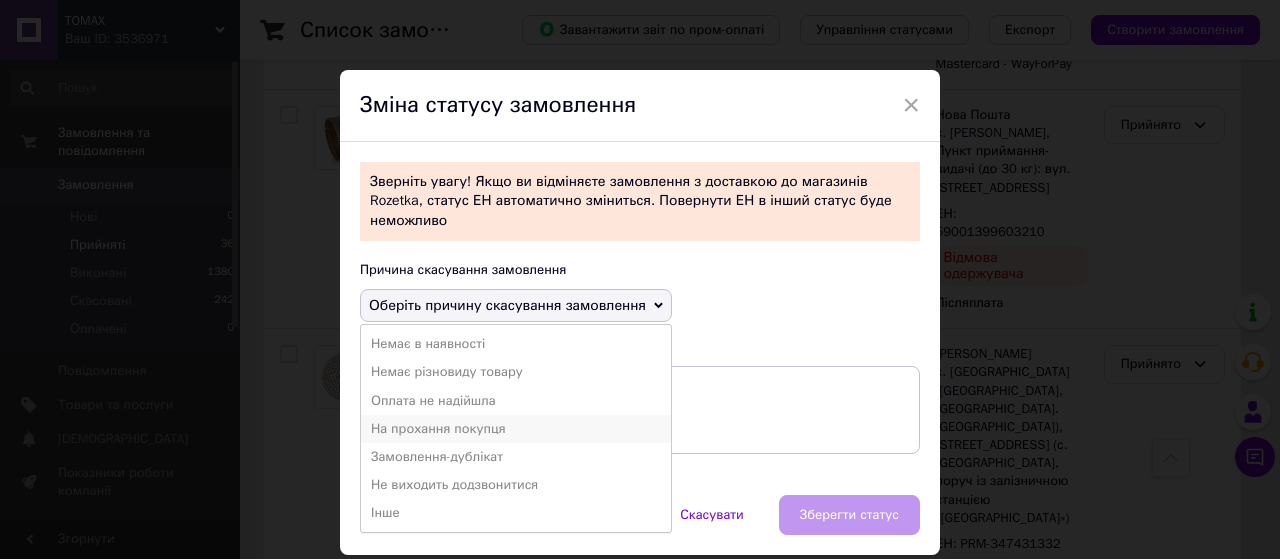 click on "На прохання покупця" at bounding box center (516, 429) 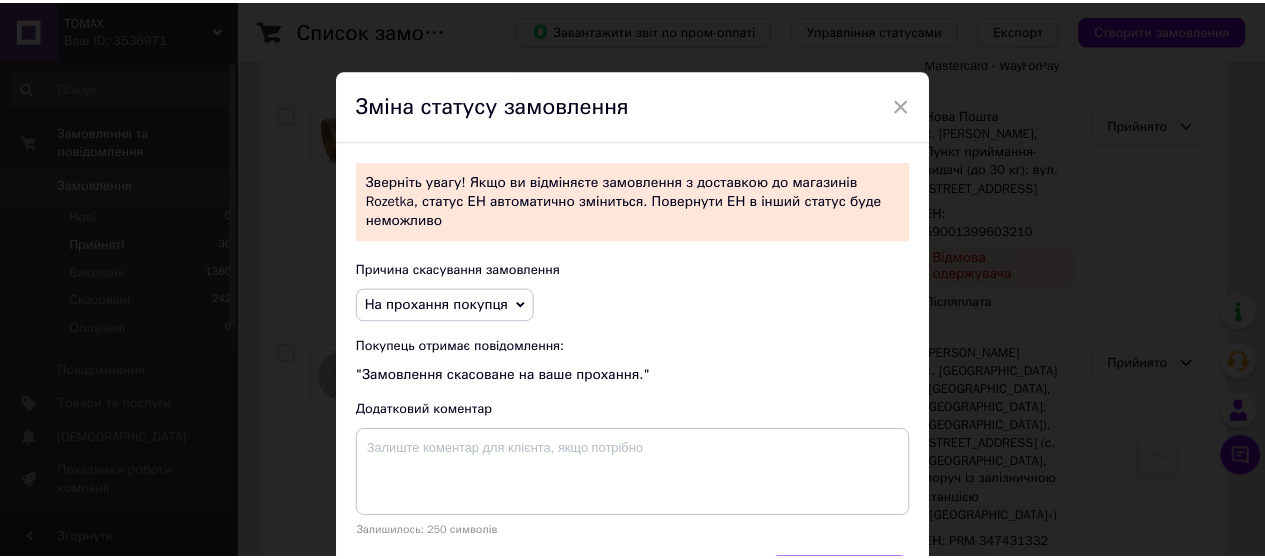 scroll, scrollTop: 100, scrollLeft: 0, axis: vertical 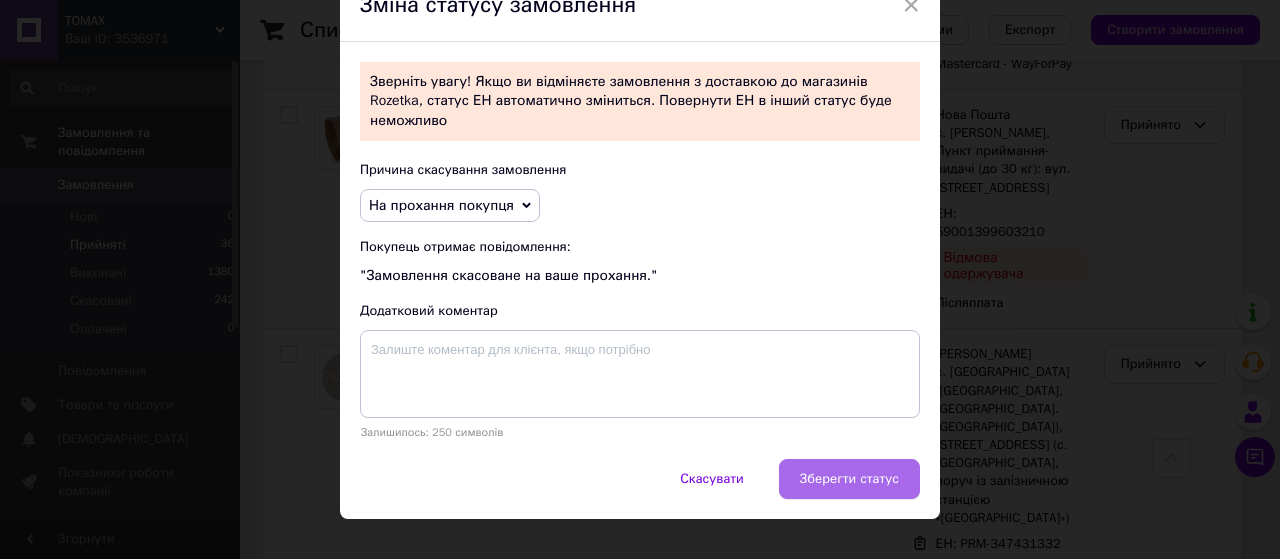 click on "Зберегти статус" at bounding box center (849, 479) 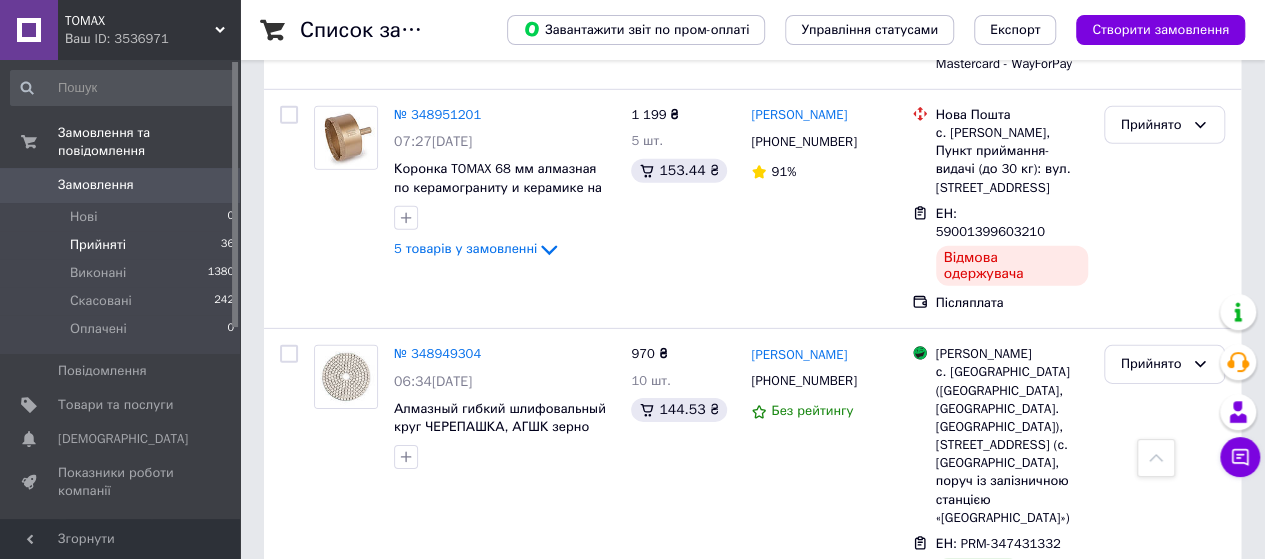click on "[PERSON_NAME]" at bounding box center [799, 1005] 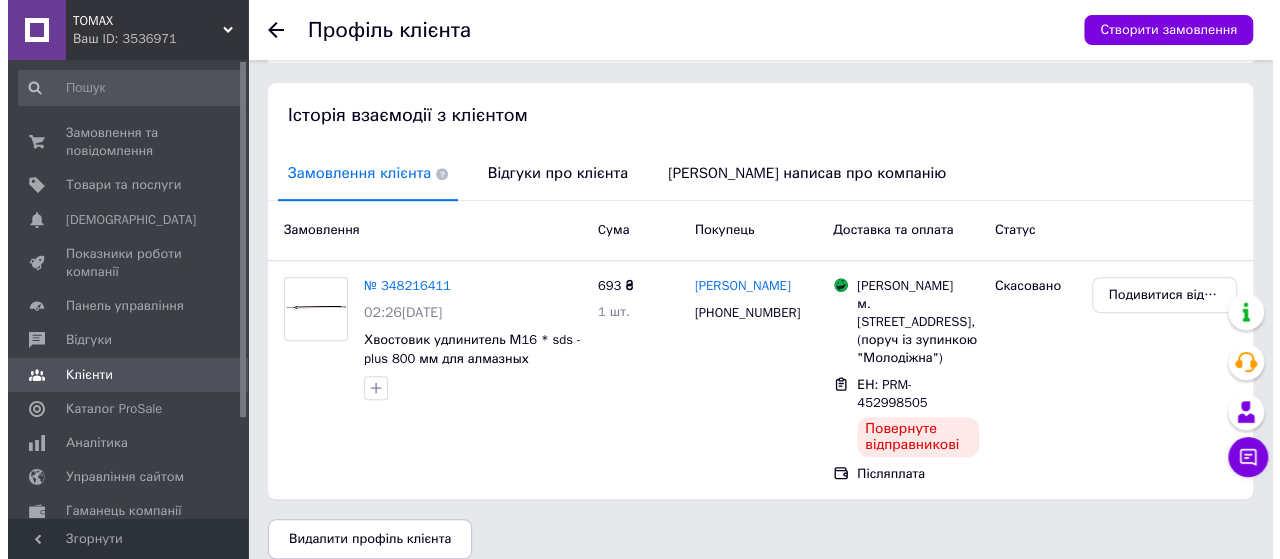 scroll, scrollTop: 417, scrollLeft: 0, axis: vertical 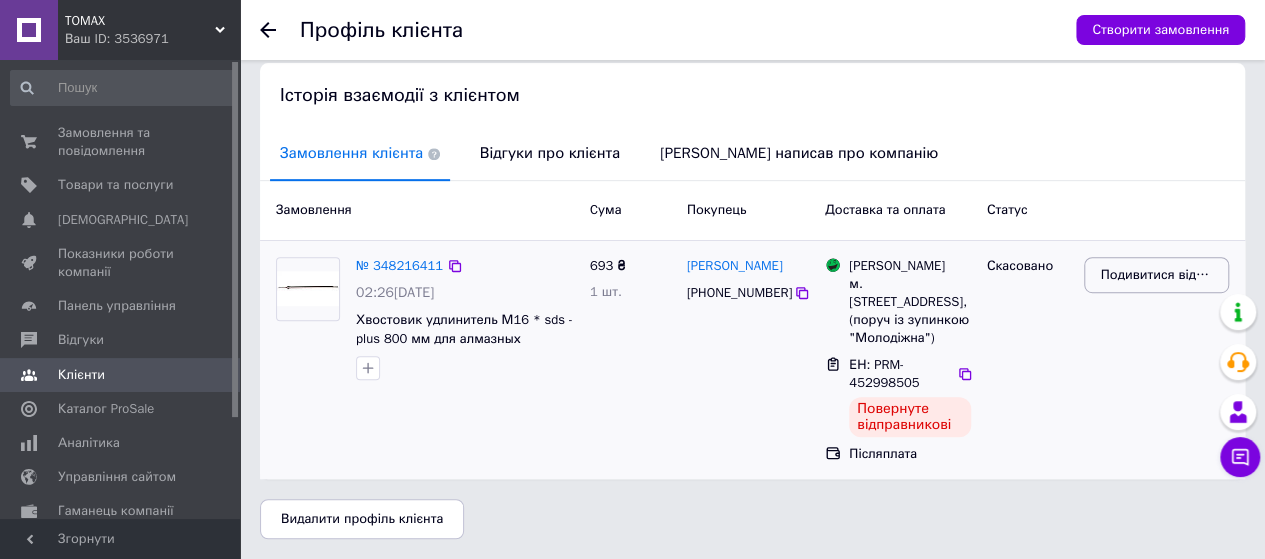 click on "Подивитися відгук" at bounding box center [1156, 275] 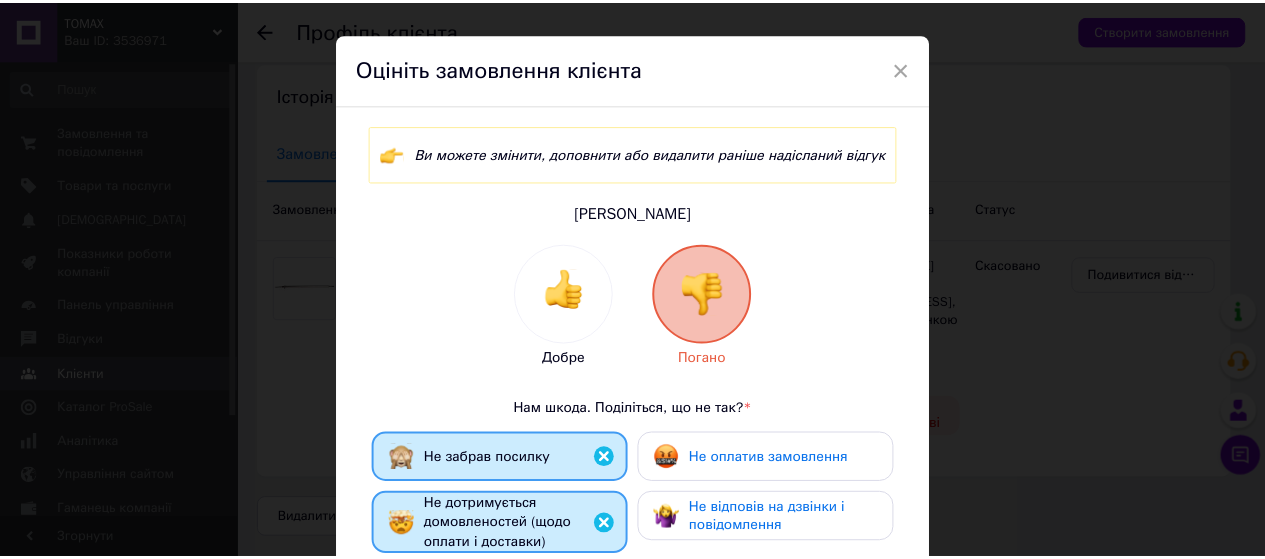 scroll, scrollTop: 0, scrollLeft: 0, axis: both 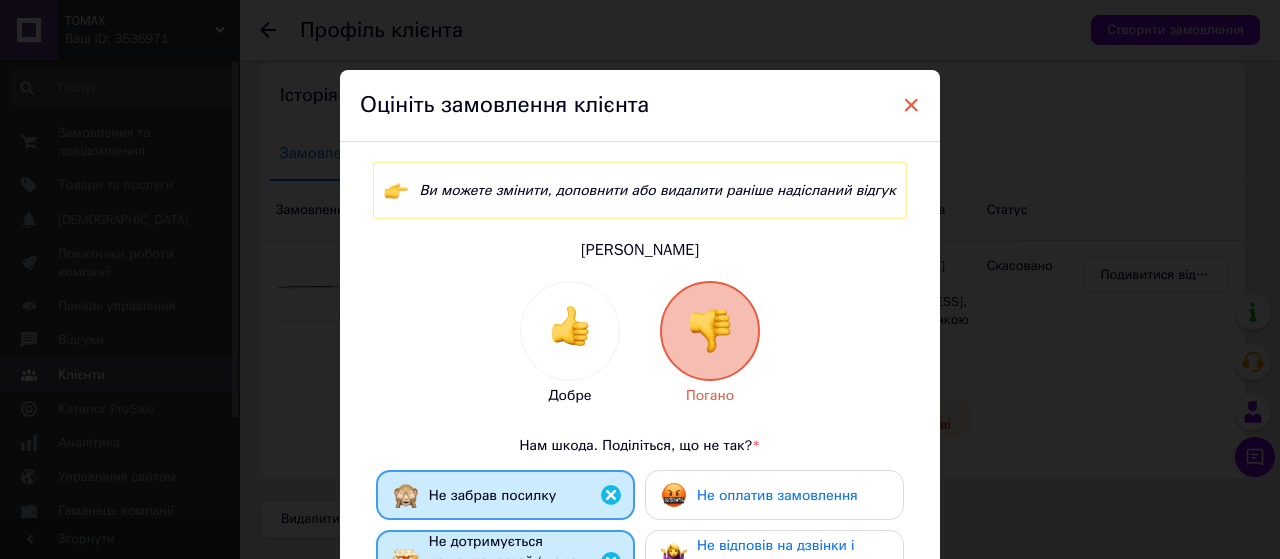 click on "×" at bounding box center (911, 105) 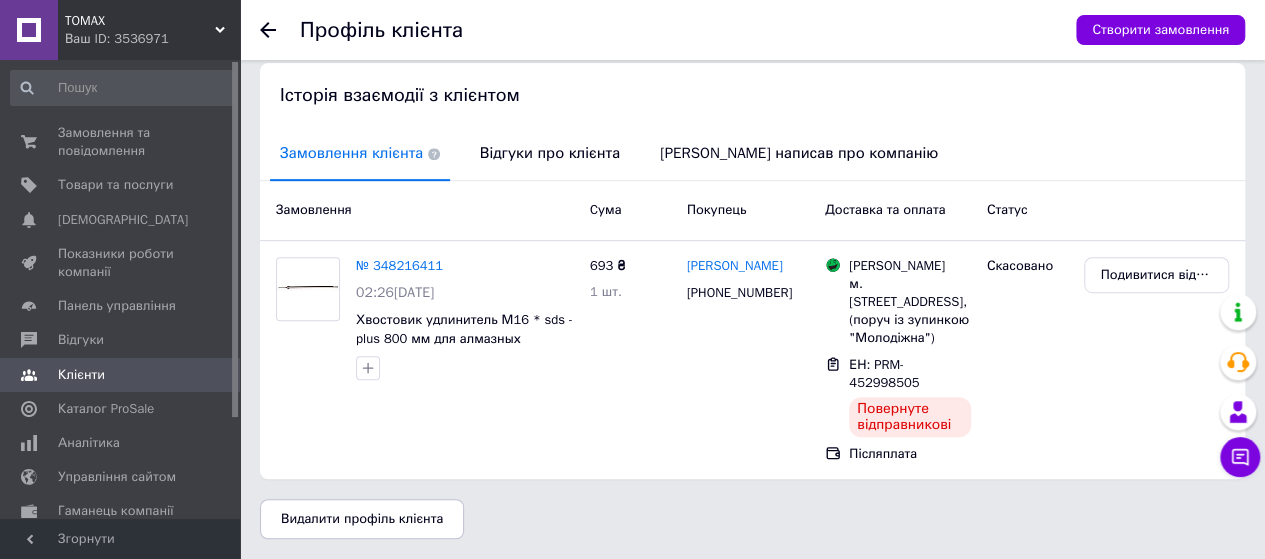 click 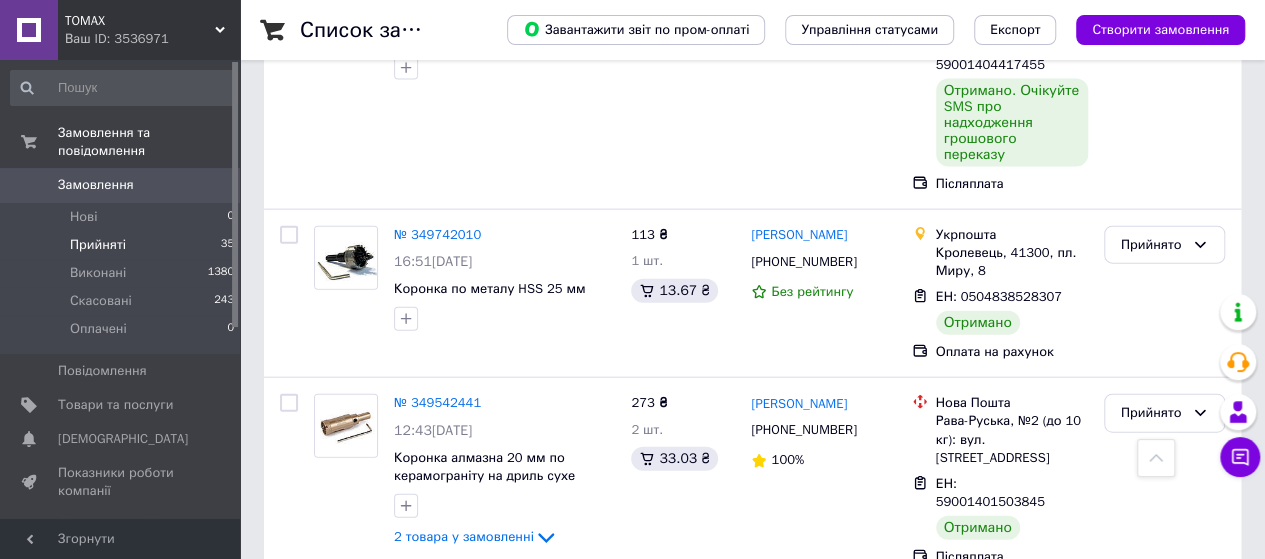 scroll, scrollTop: 6300, scrollLeft: 0, axis: vertical 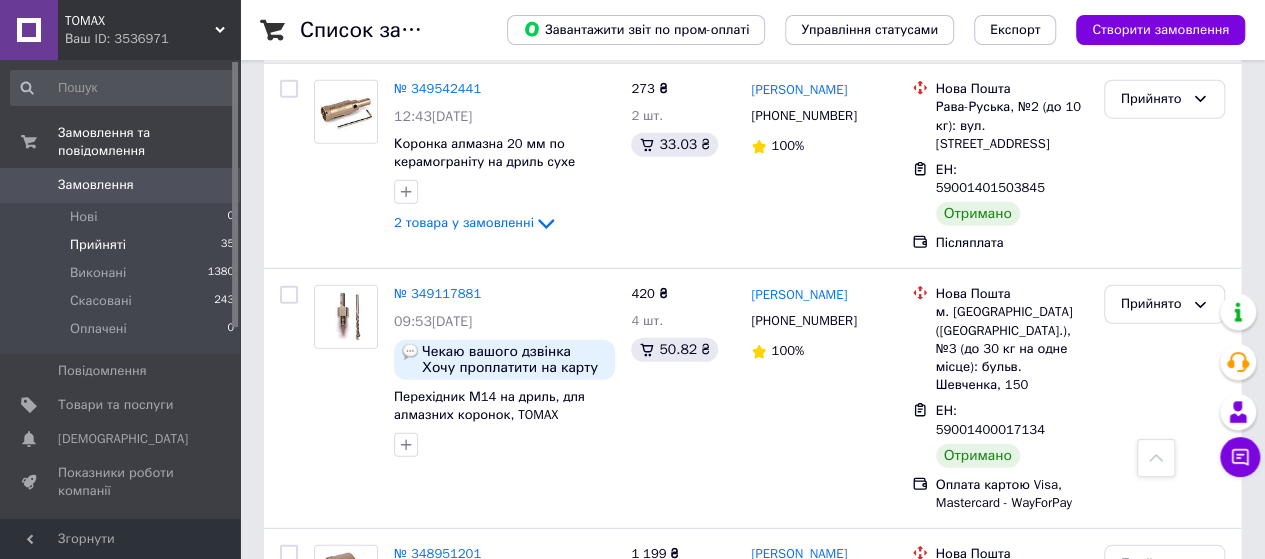 click 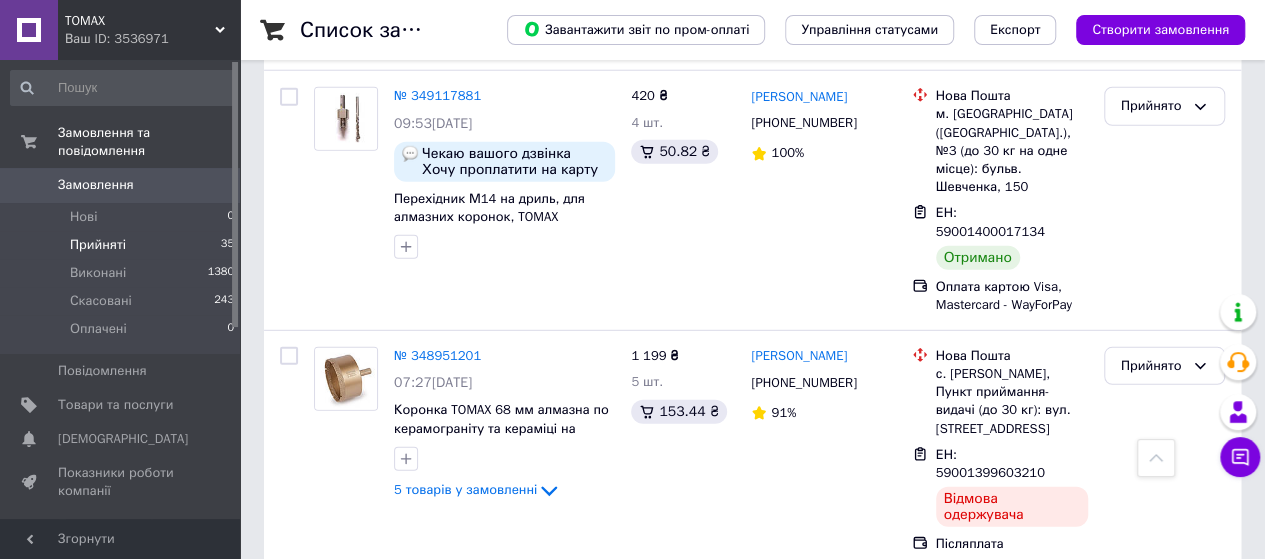 scroll, scrollTop: 6500, scrollLeft: 0, axis: vertical 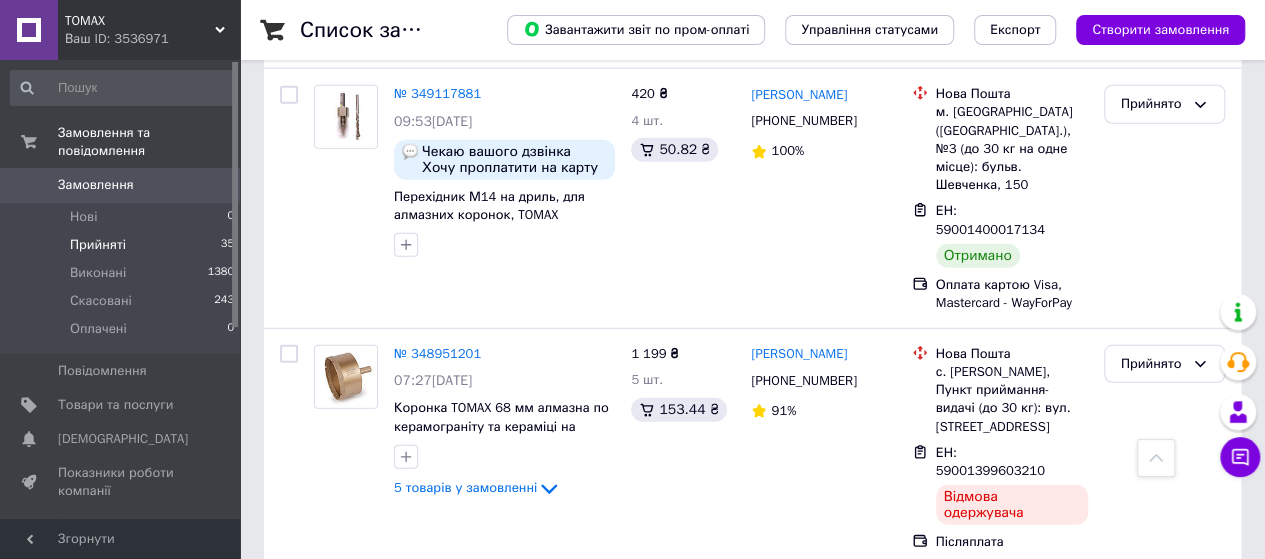 type on "зроблено повернення, відправлення їде назад, забрати" 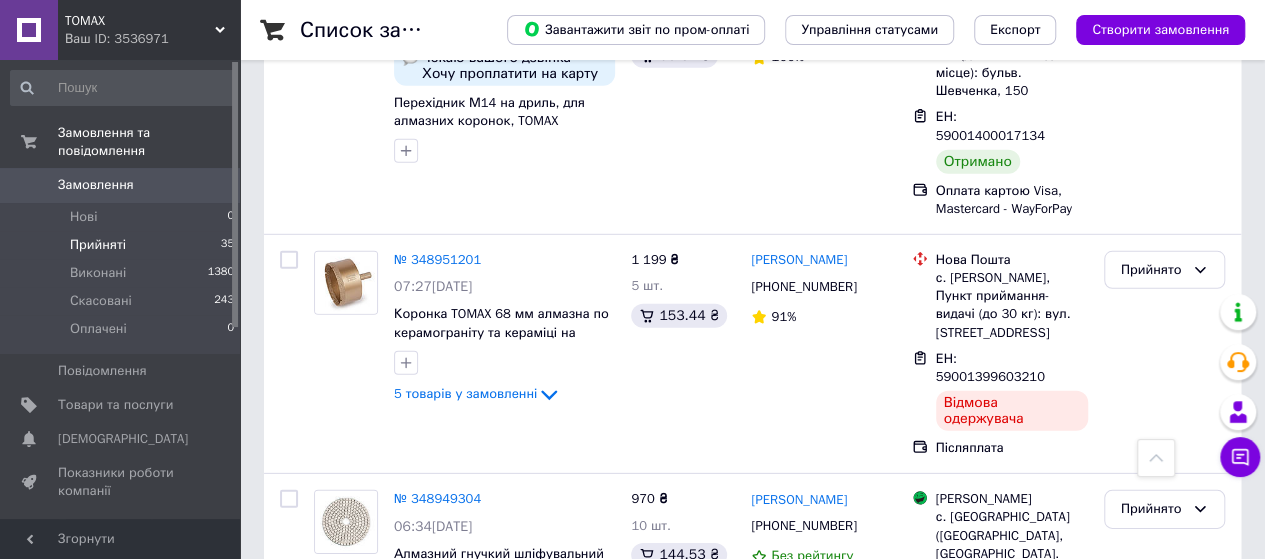 scroll, scrollTop: 6700, scrollLeft: 0, axis: vertical 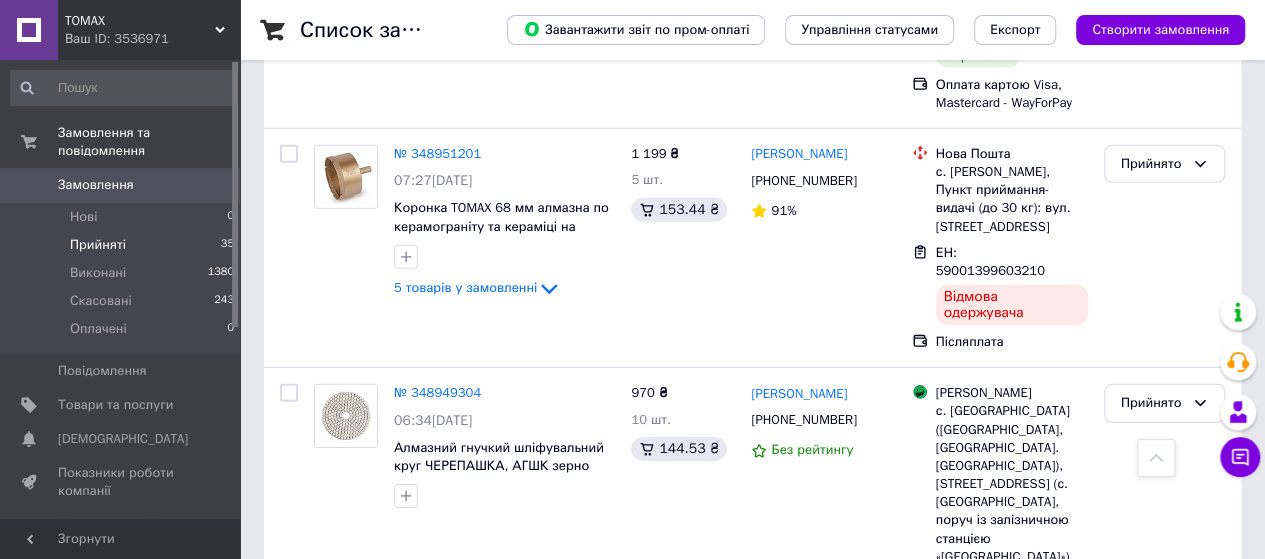 click on "Додати мітку" at bounding box center (517, 1211) 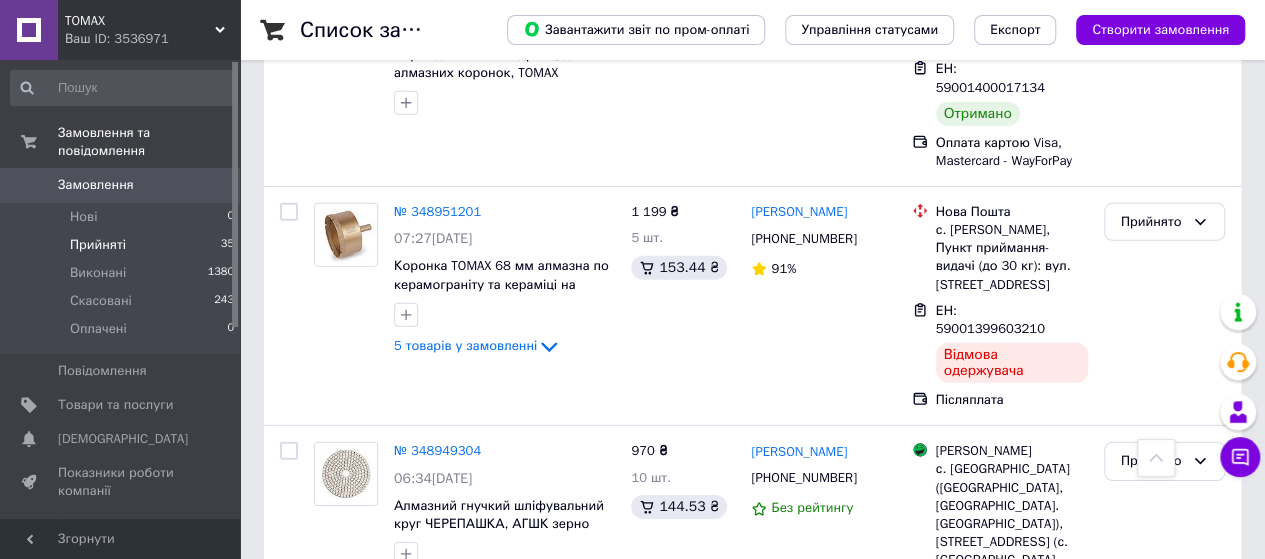 scroll, scrollTop: 6600, scrollLeft: 0, axis: vertical 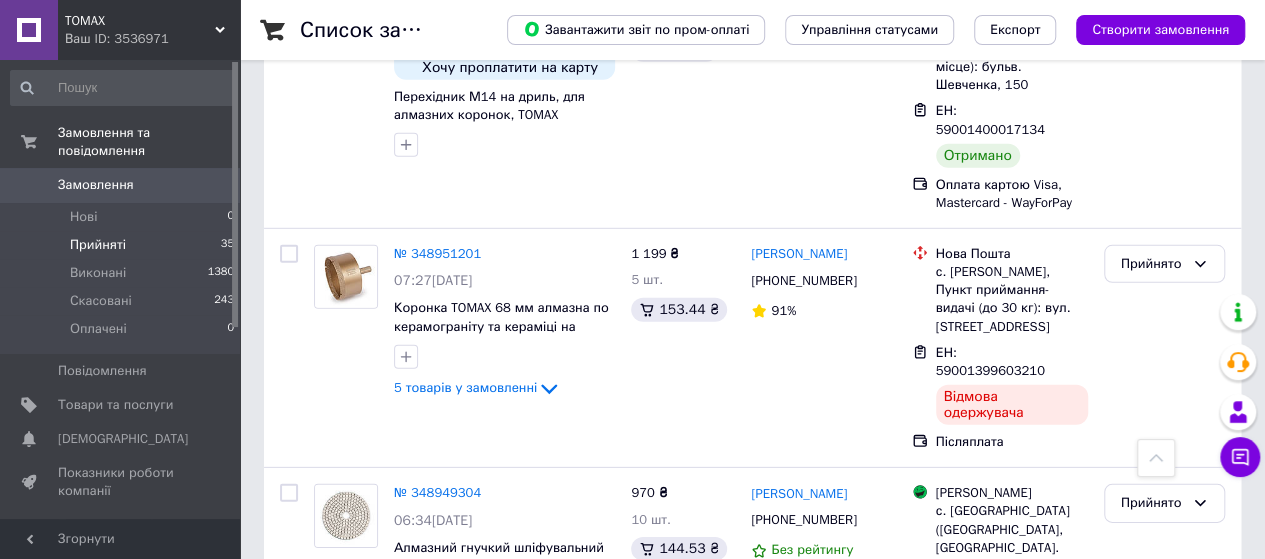 click on "№ 348642791" at bounding box center (437, 954) 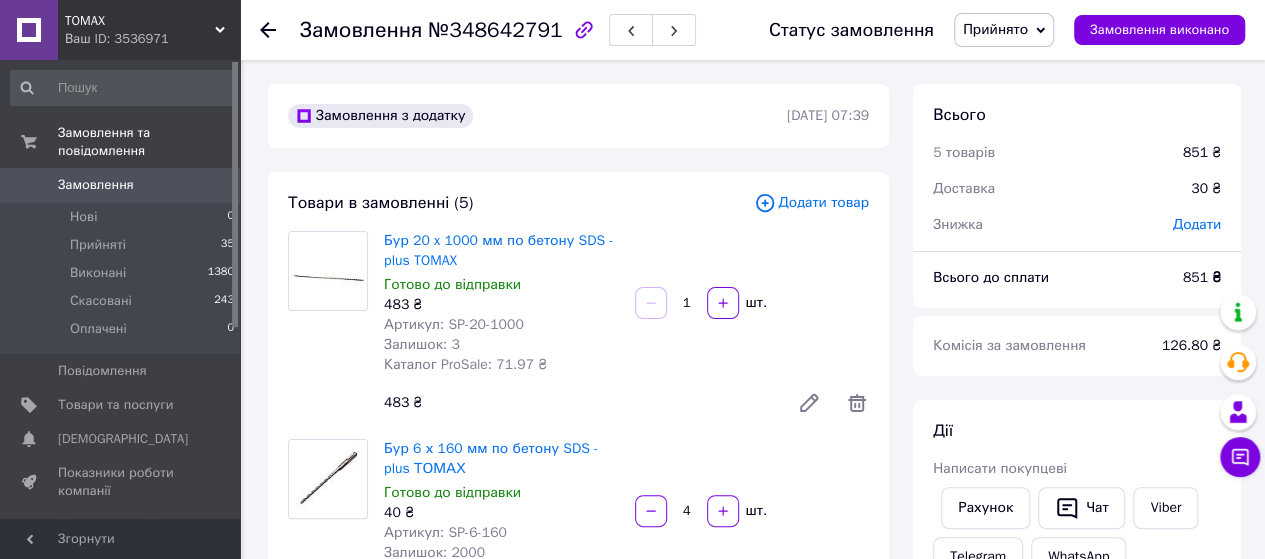 click 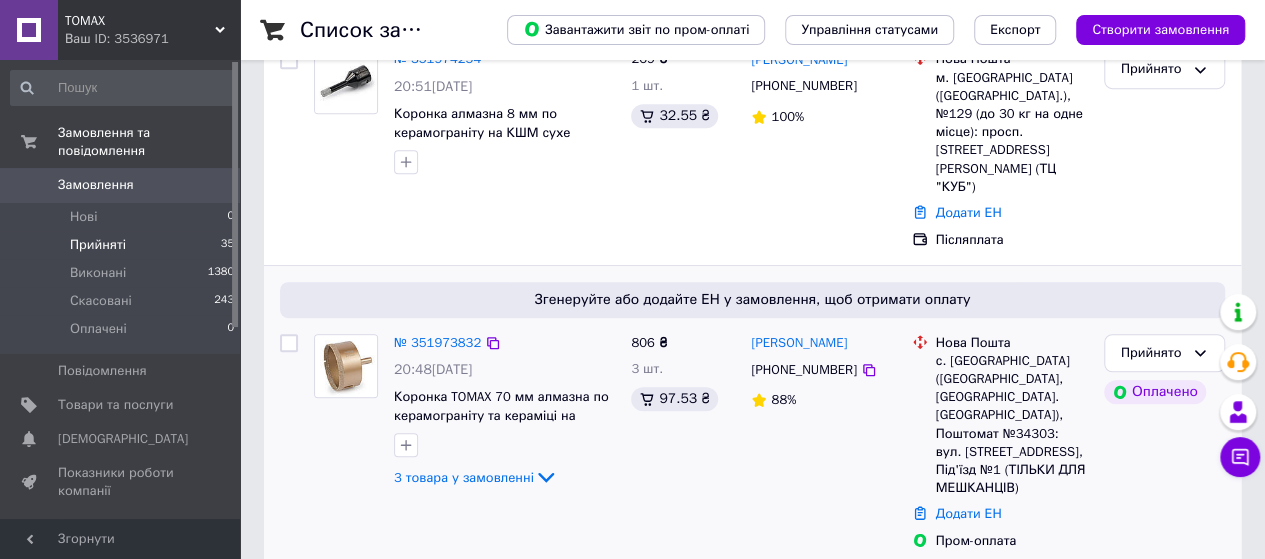 scroll, scrollTop: 500, scrollLeft: 0, axis: vertical 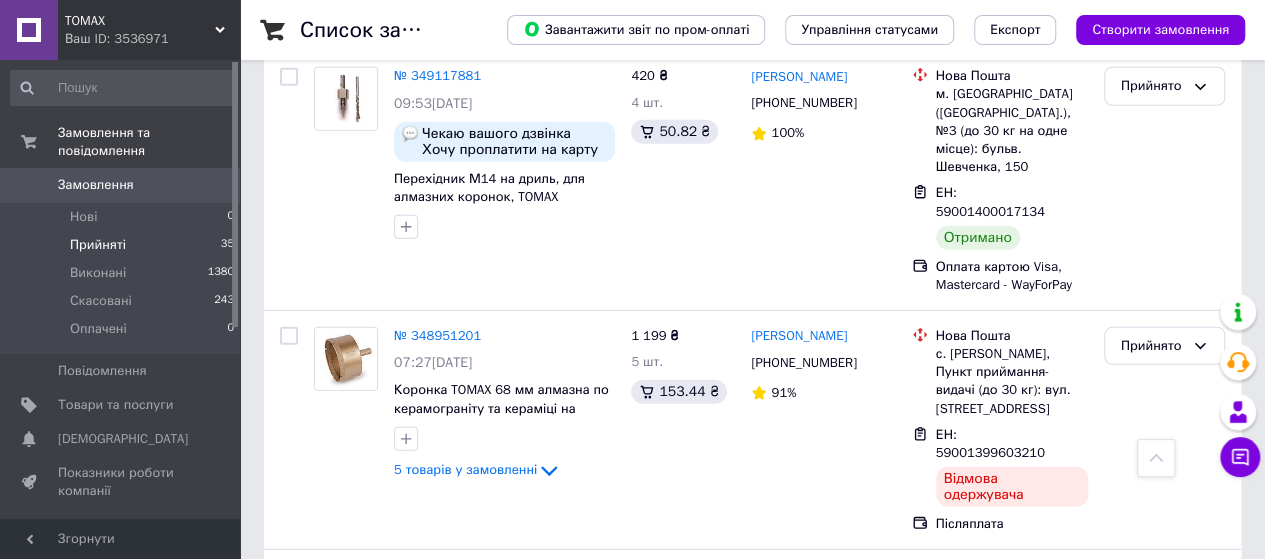 click 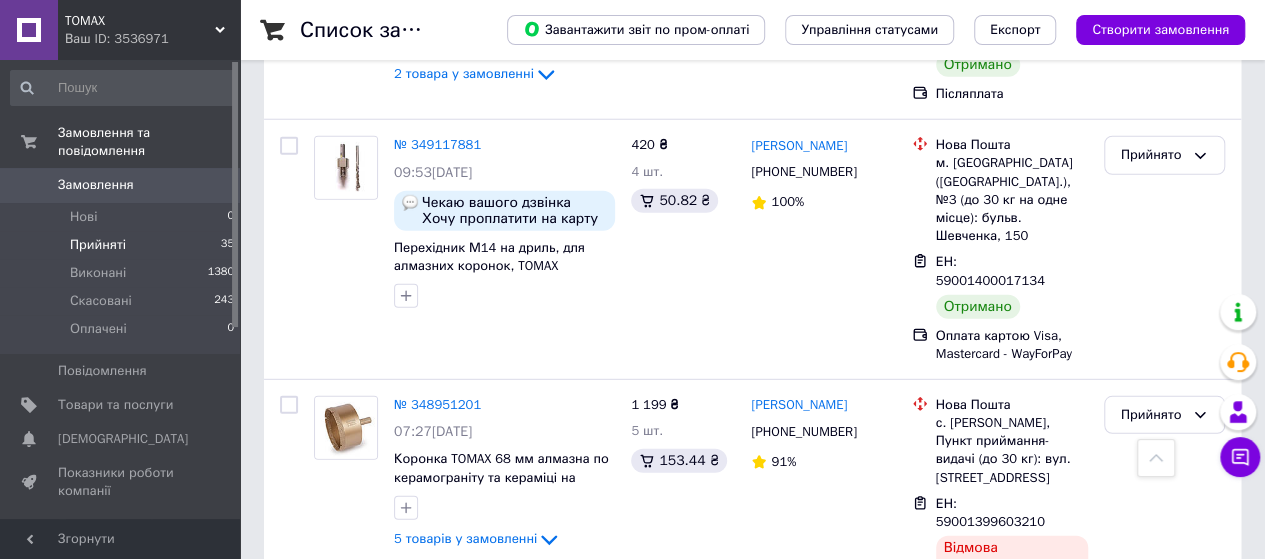 scroll, scrollTop: 6418, scrollLeft: 0, axis: vertical 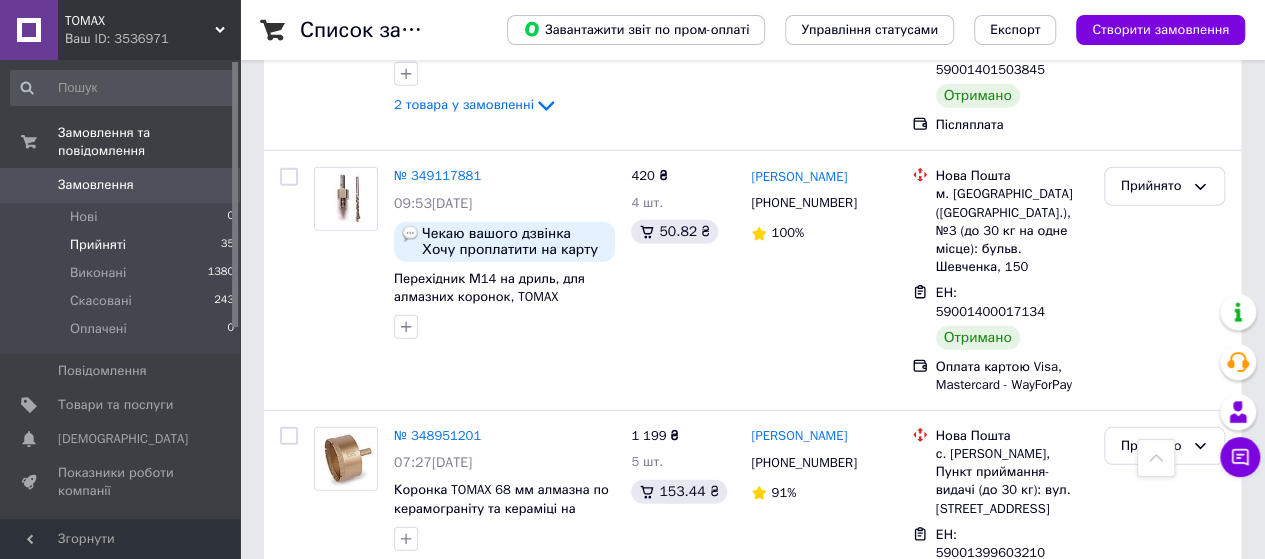 click 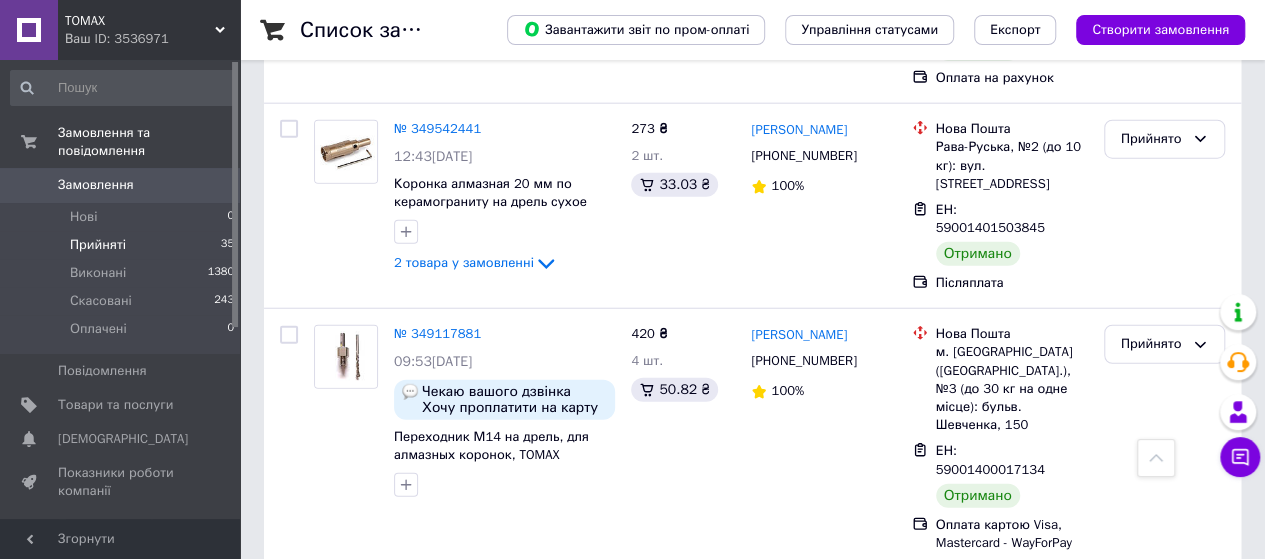 scroll, scrollTop: 6118, scrollLeft: 0, axis: vertical 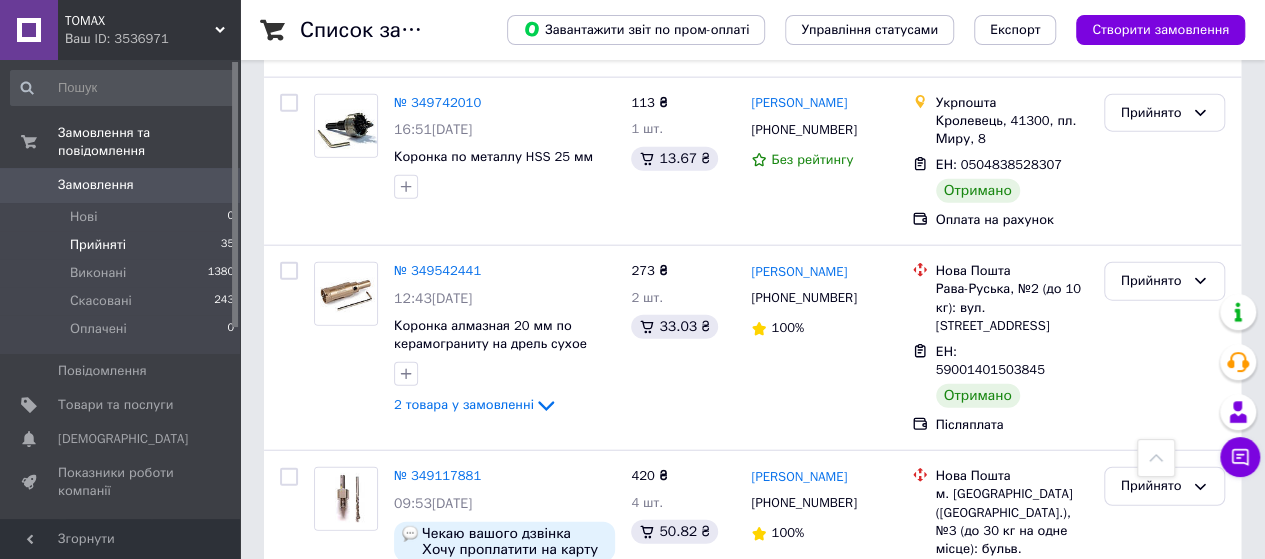 click 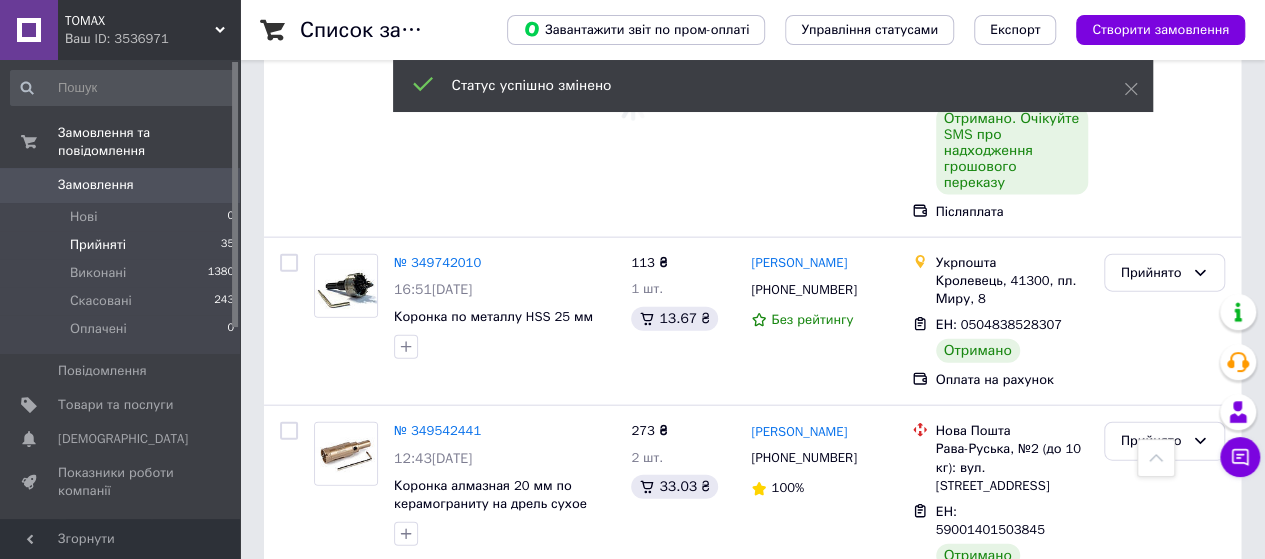 scroll, scrollTop: 5918, scrollLeft: 0, axis: vertical 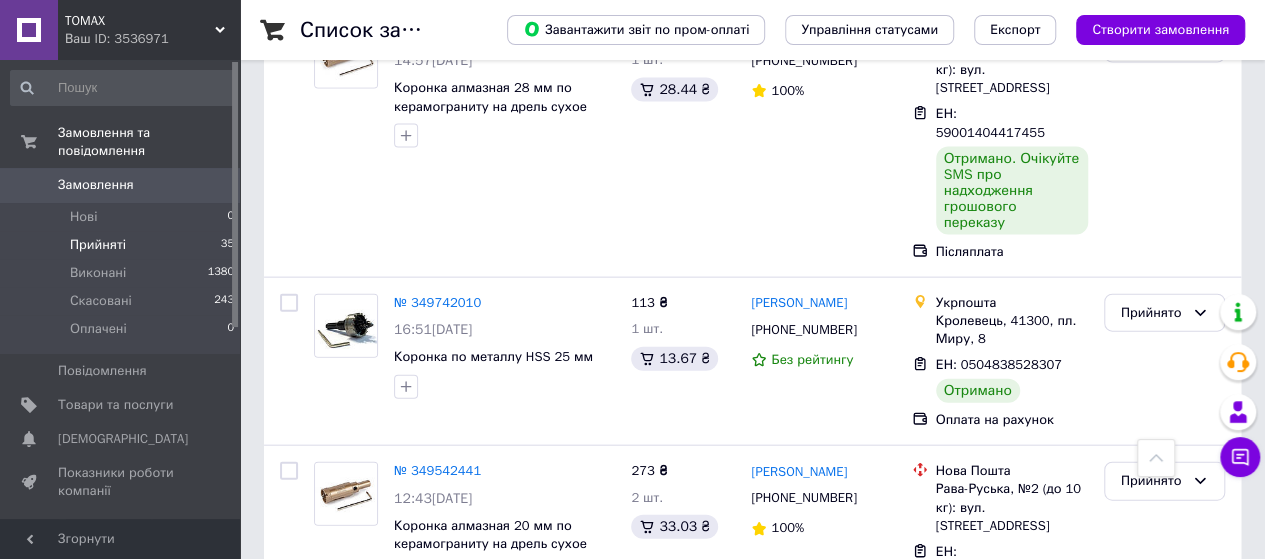click on "[PERSON_NAME]" at bounding box center [799, 936] 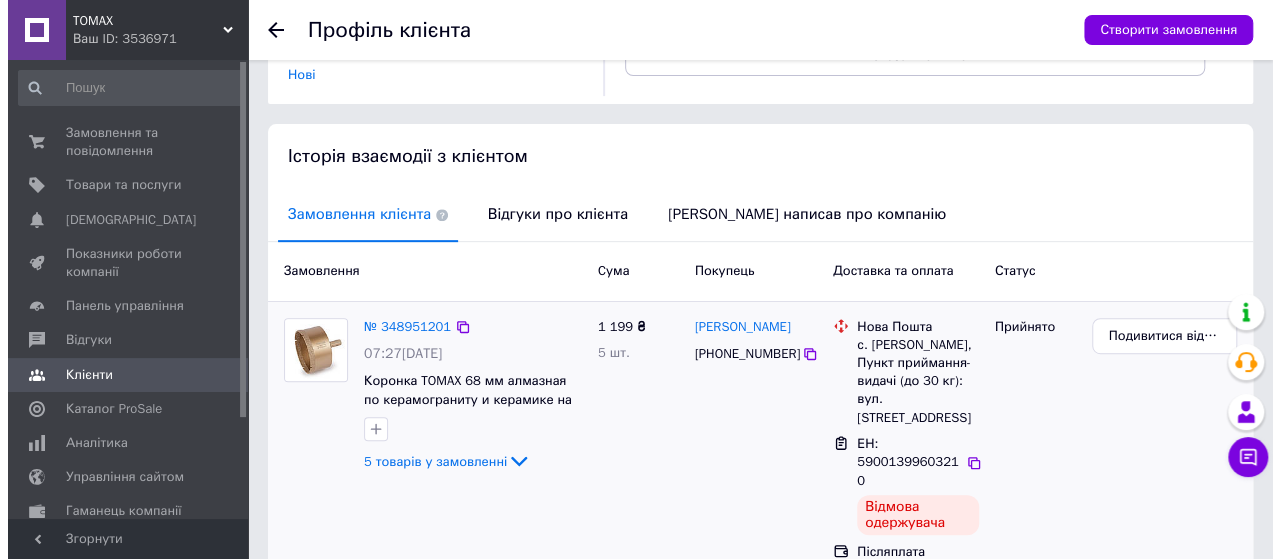 scroll, scrollTop: 399, scrollLeft: 0, axis: vertical 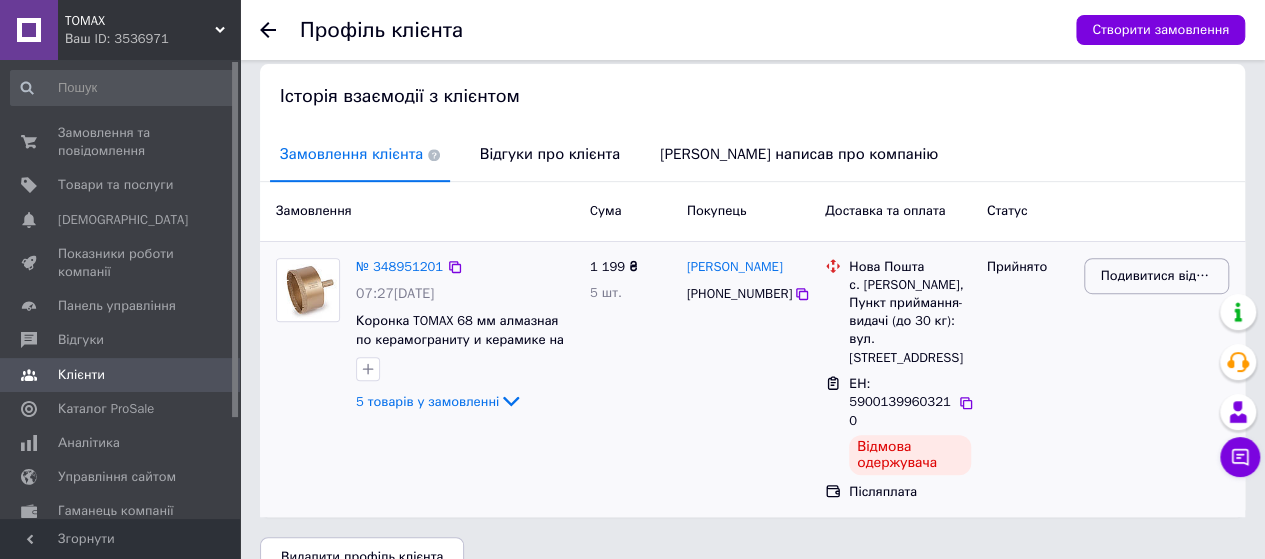 click on "Подивитися відгук" at bounding box center [1156, 276] 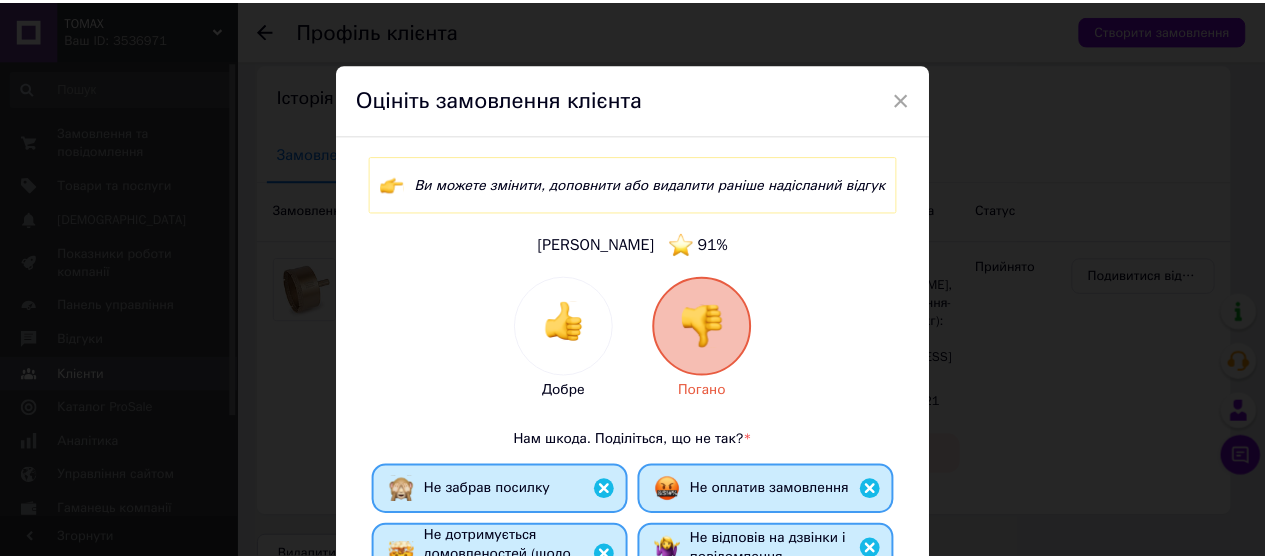 scroll, scrollTop: 0, scrollLeft: 0, axis: both 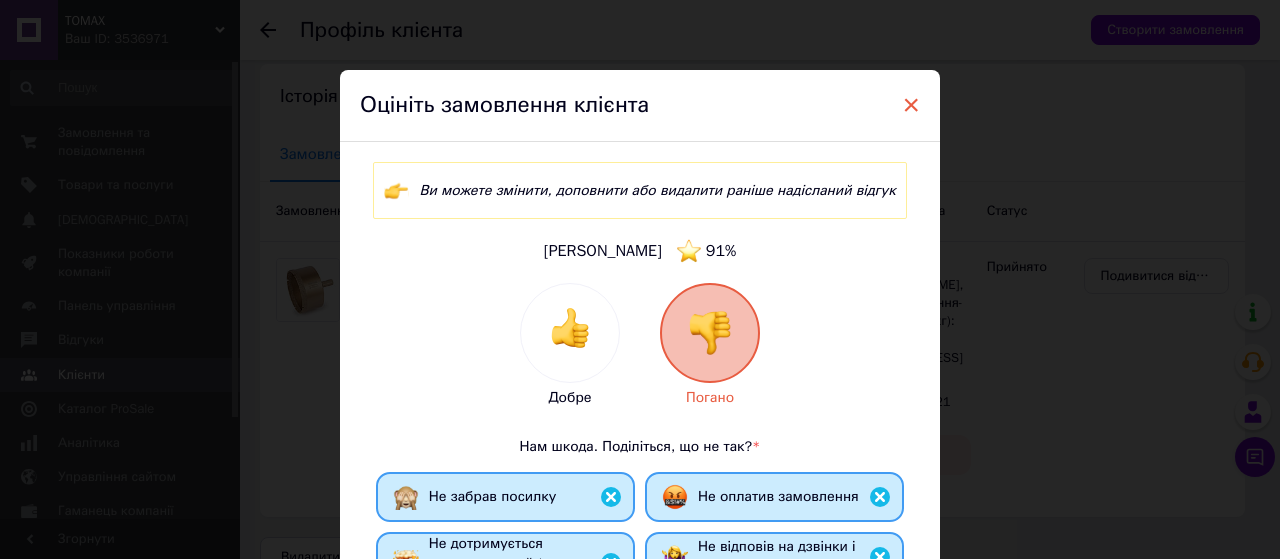 click on "×" at bounding box center (911, 105) 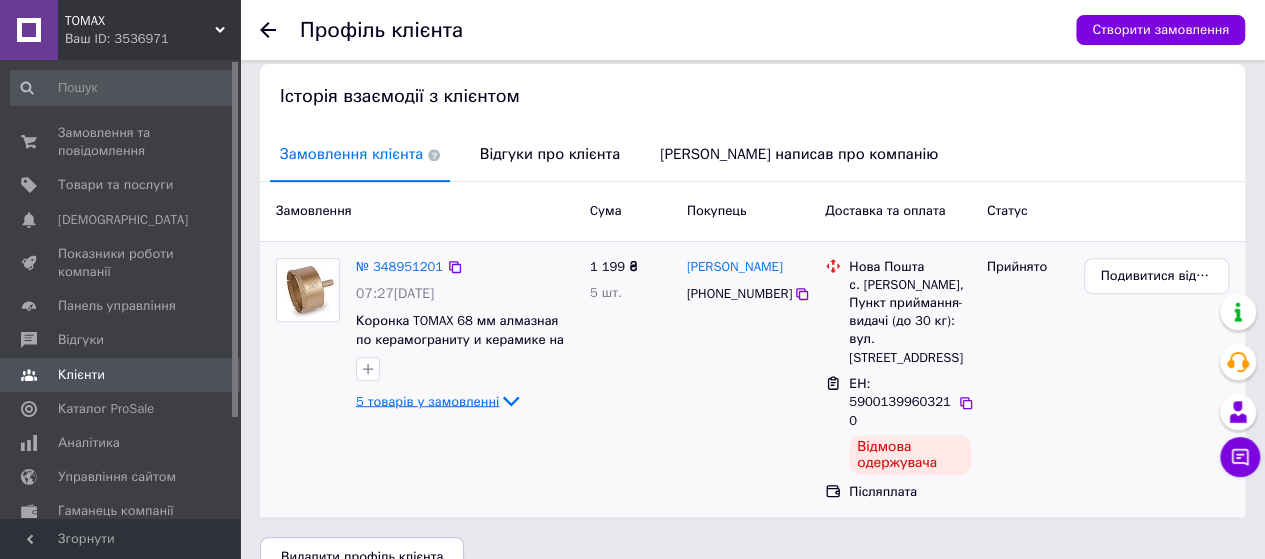 click on "5 товарів у замовленні" at bounding box center [427, 400] 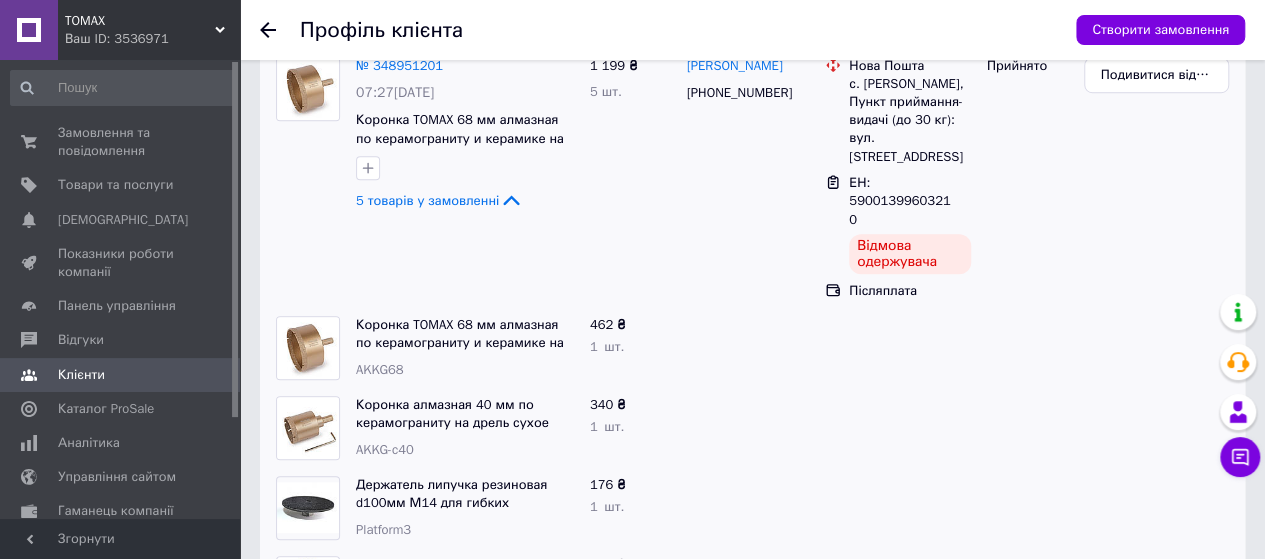 scroll, scrollTop: 300, scrollLeft: 0, axis: vertical 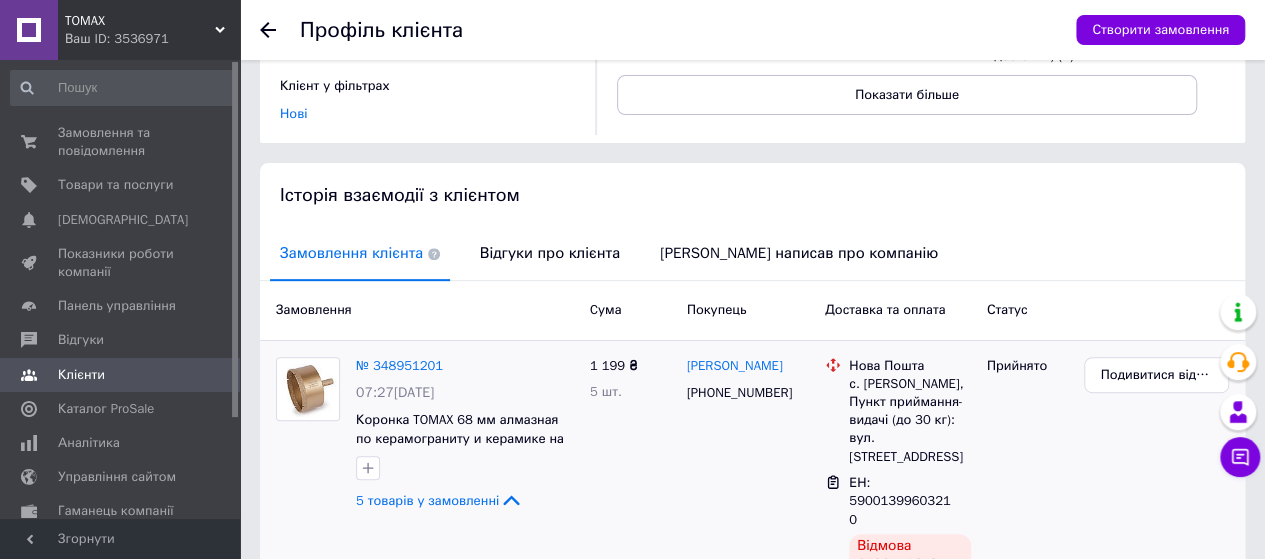 click 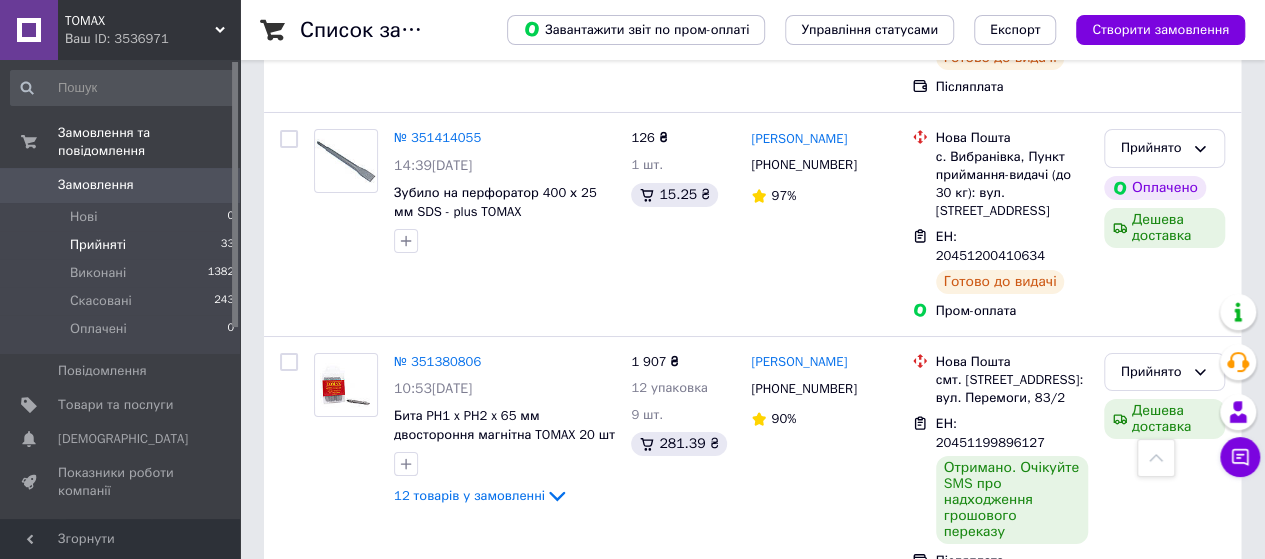 scroll, scrollTop: 3600, scrollLeft: 0, axis: vertical 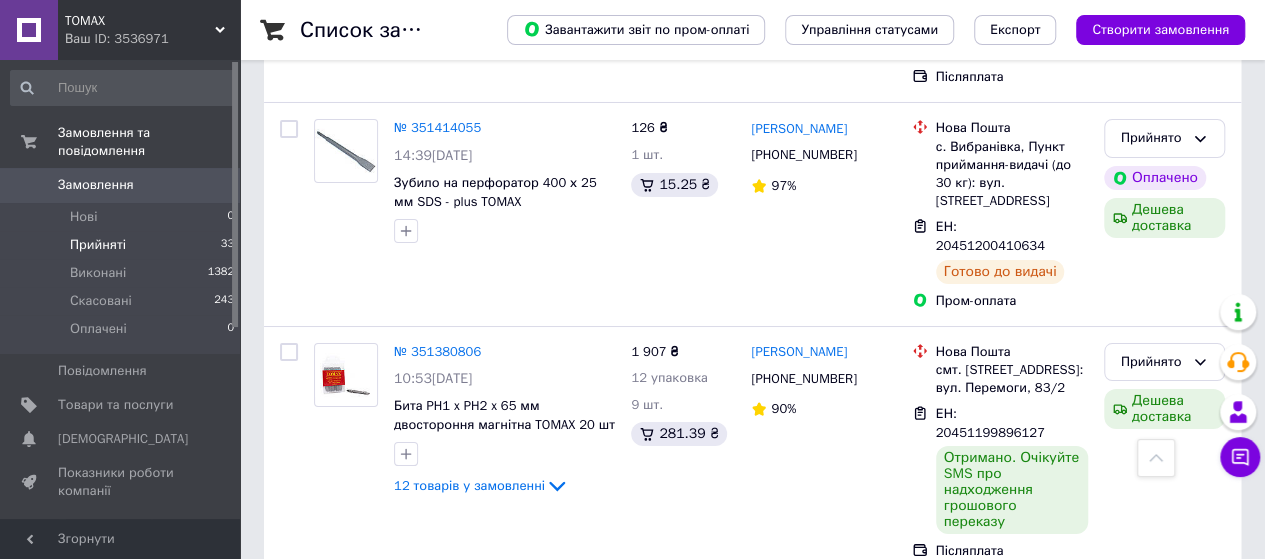 click on "Прийняті" at bounding box center [98, 245] 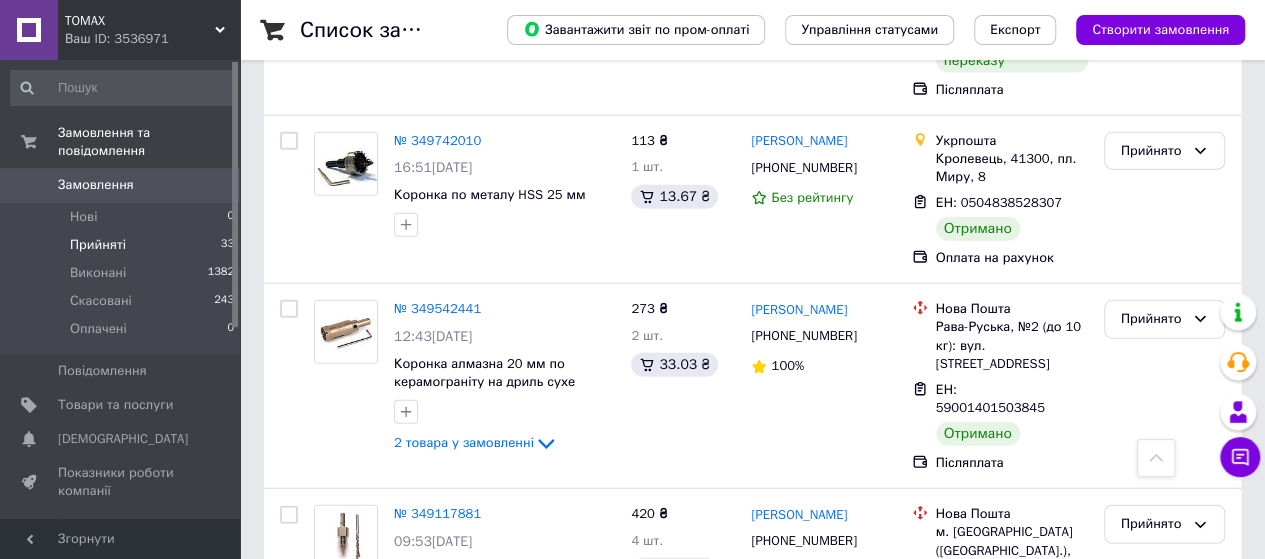 scroll, scrollTop: 6000, scrollLeft: 0, axis: vertical 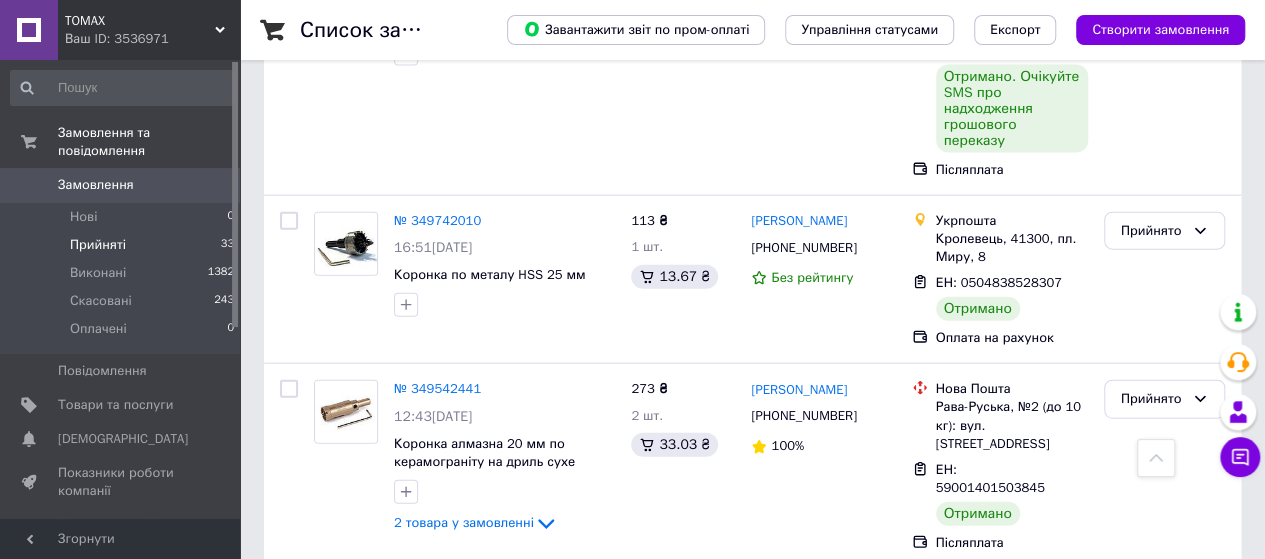 click on "Прийнято" at bounding box center (1152, 864) 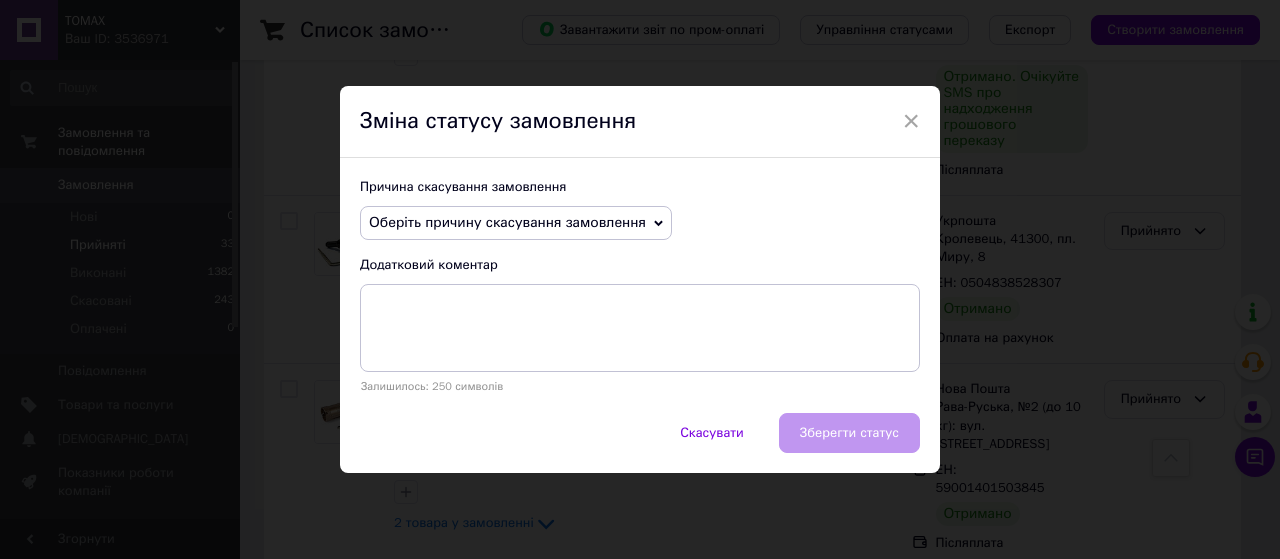 click on "Оберіть причину скасування замовлення" at bounding box center [507, 222] 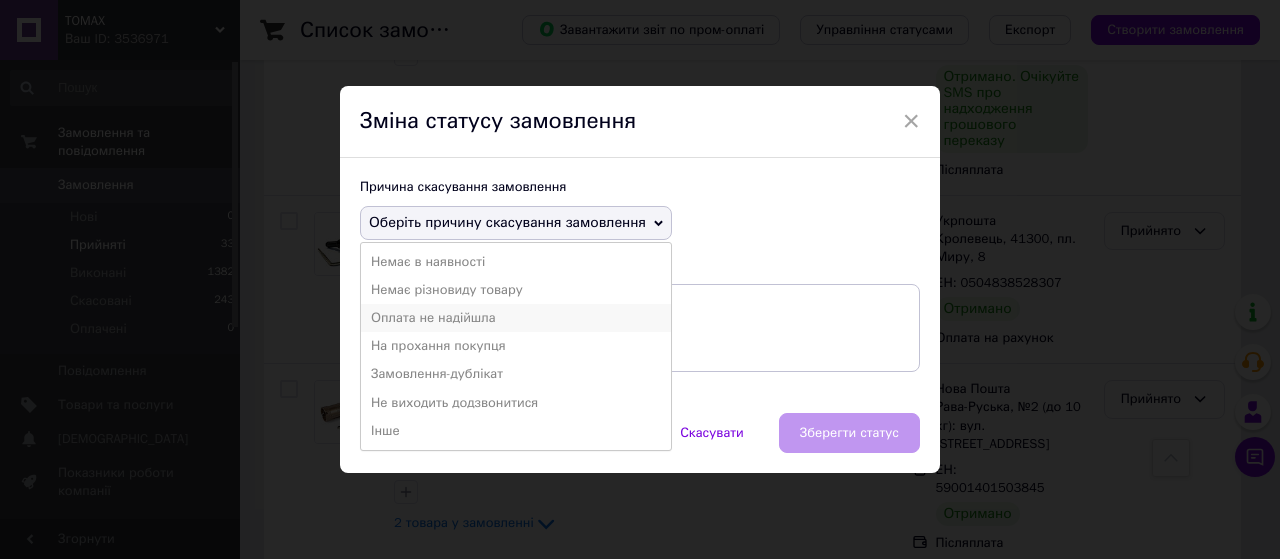 click on "Оплата не надійшла" at bounding box center (516, 318) 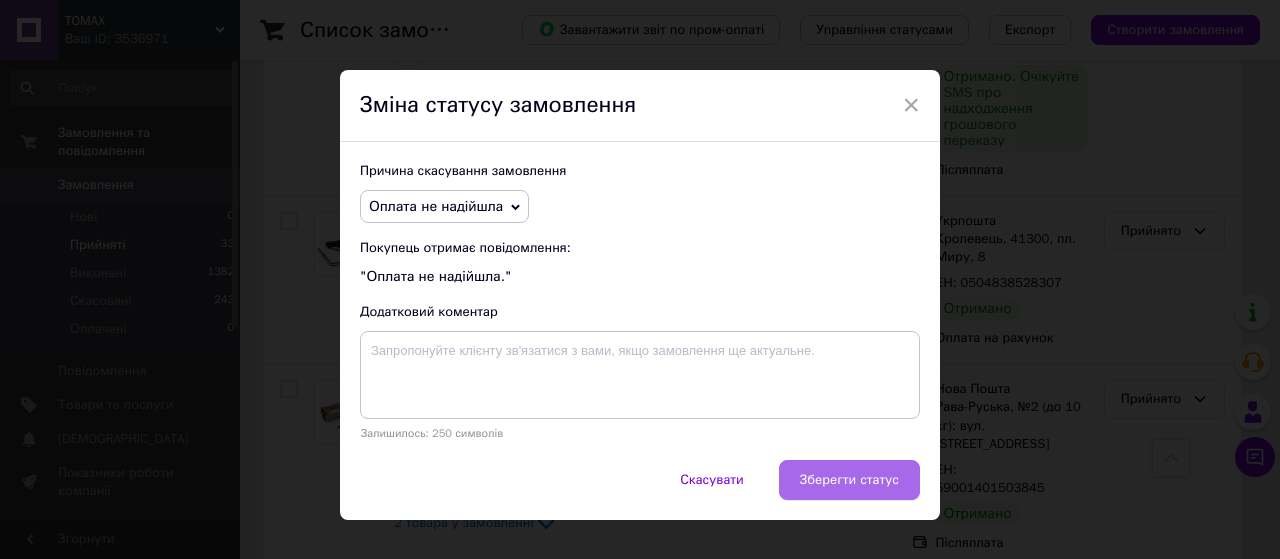 click on "Зберегти статус" at bounding box center (849, 480) 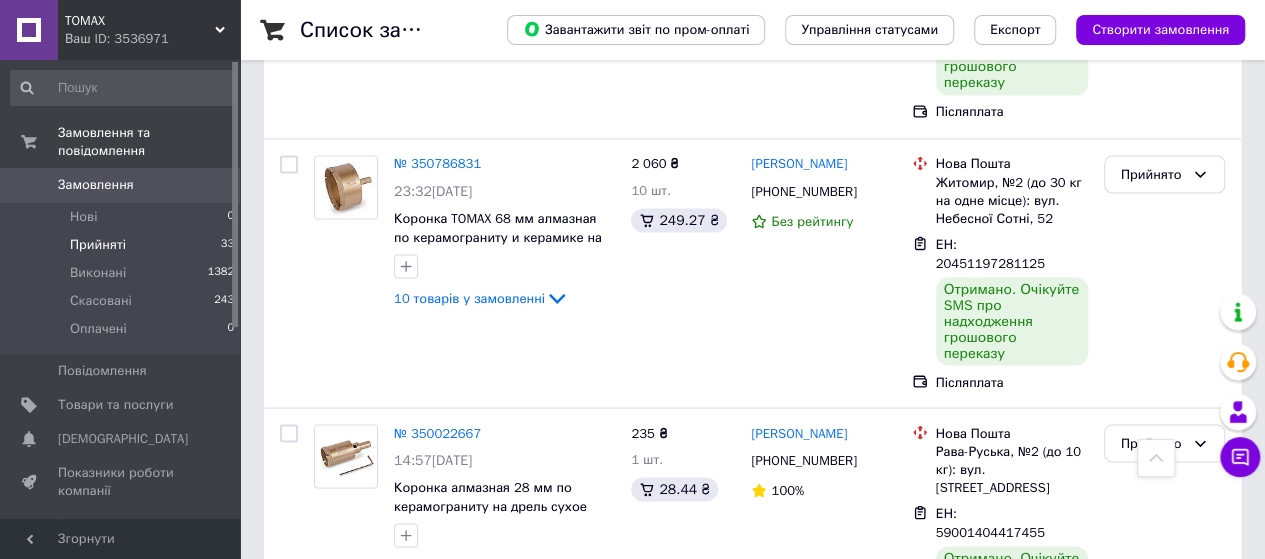 scroll, scrollTop: 5871, scrollLeft: 0, axis: vertical 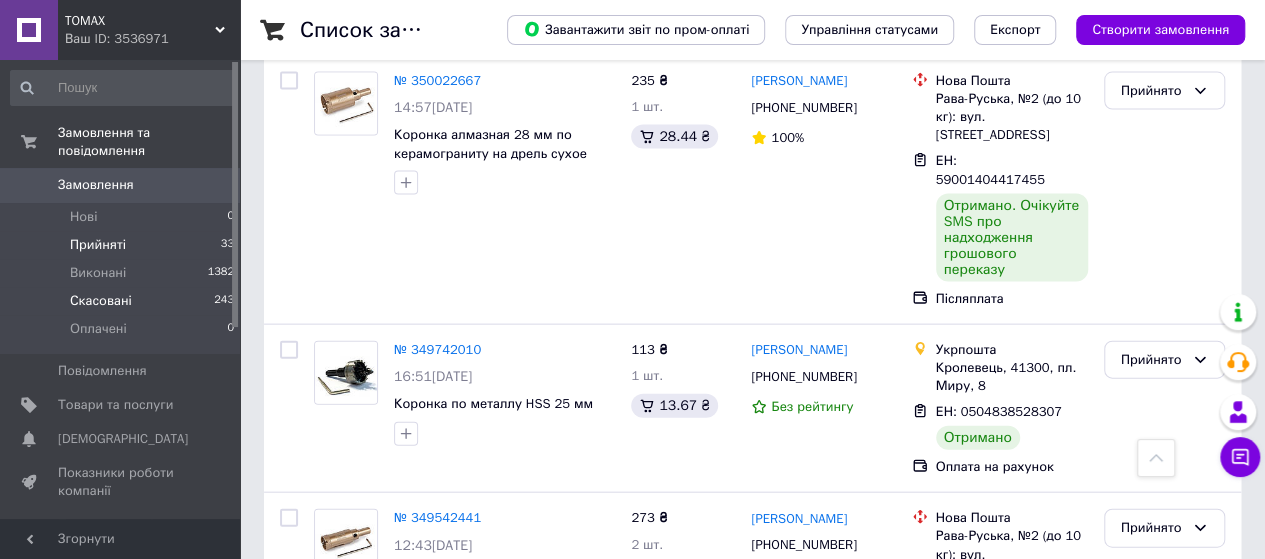 click on "Скасовані" at bounding box center [101, 301] 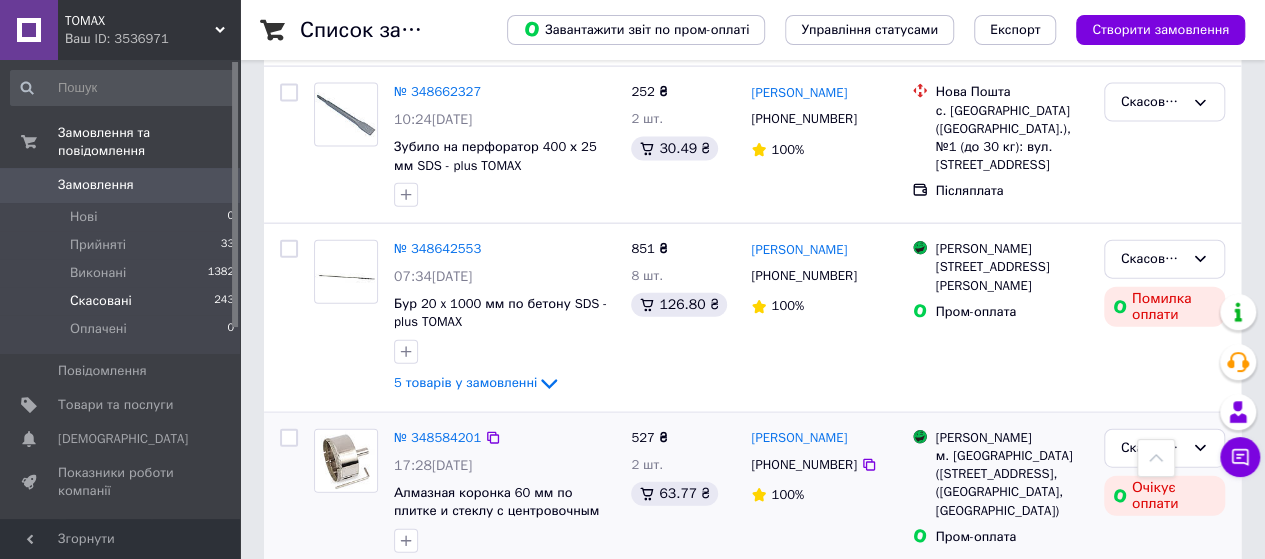 scroll, scrollTop: 2400, scrollLeft: 0, axis: vertical 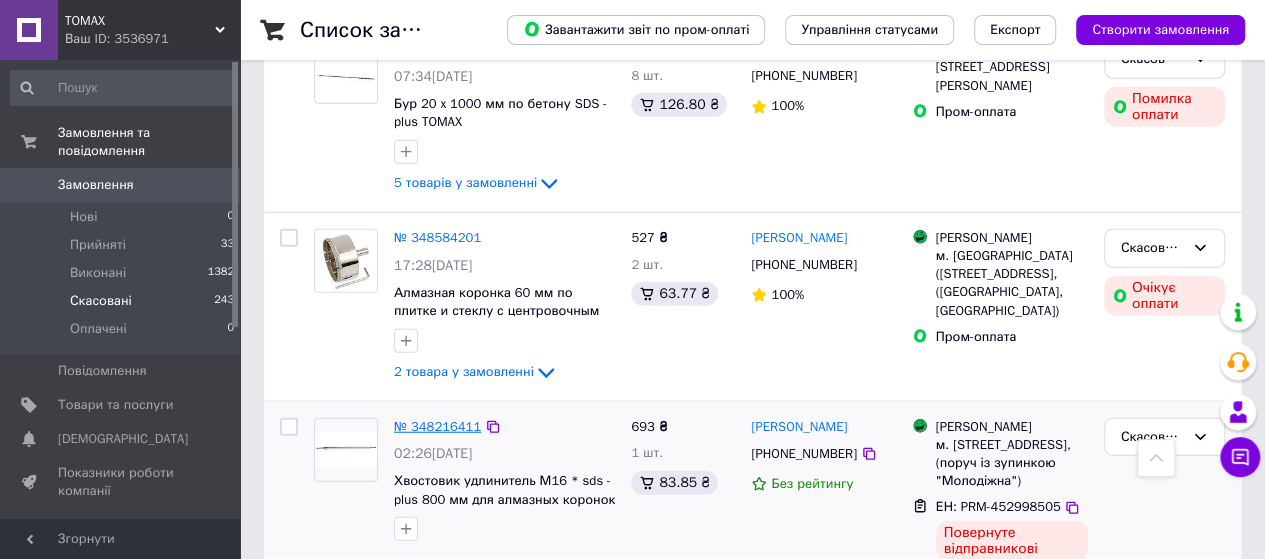 click on "№ 348216411" at bounding box center (437, 426) 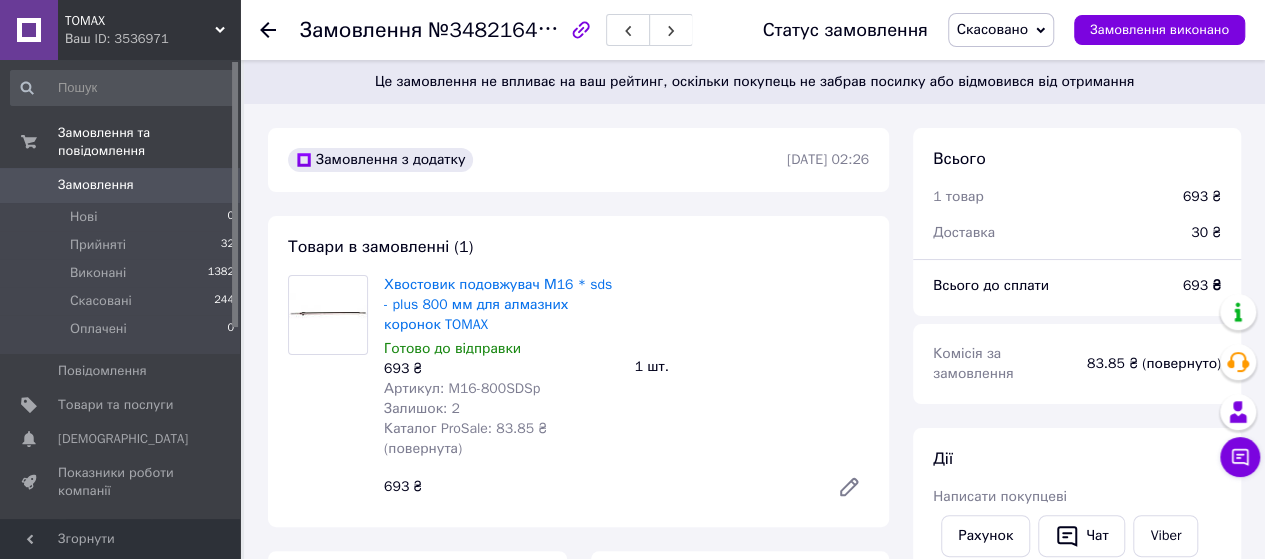 scroll, scrollTop: 600, scrollLeft: 0, axis: vertical 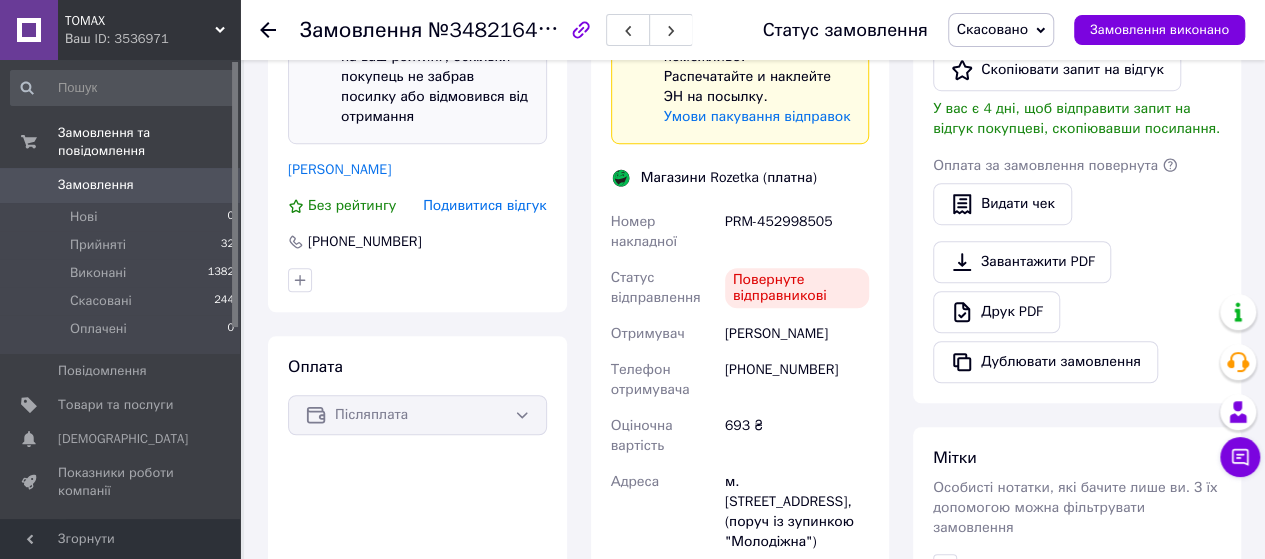 click 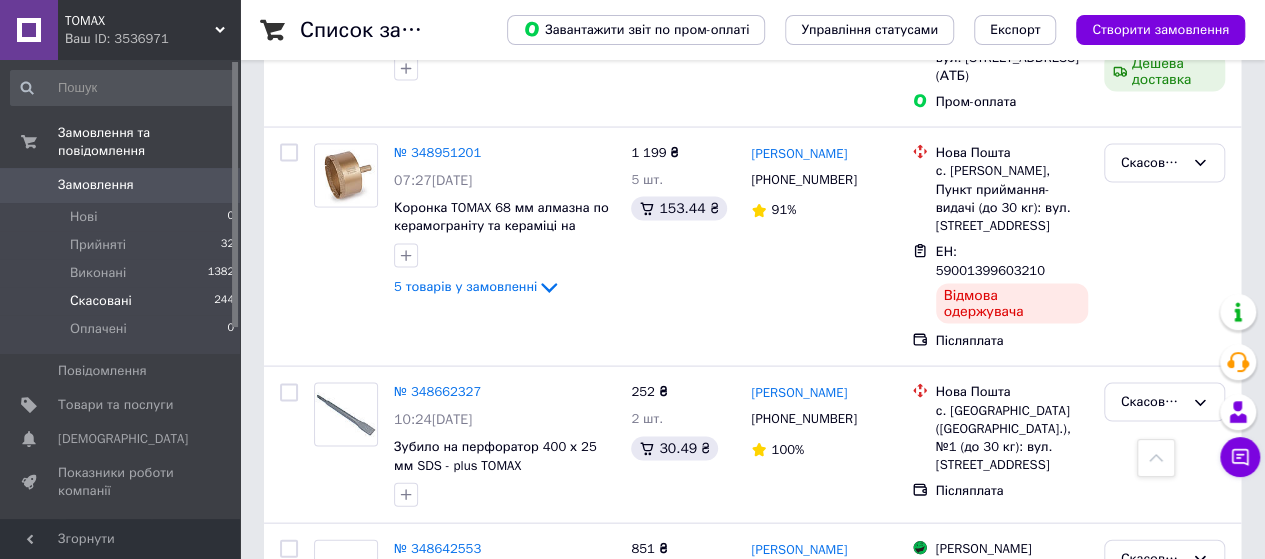 scroll, scrollTop: 2000, scrollLeft: 0, axis: vertical 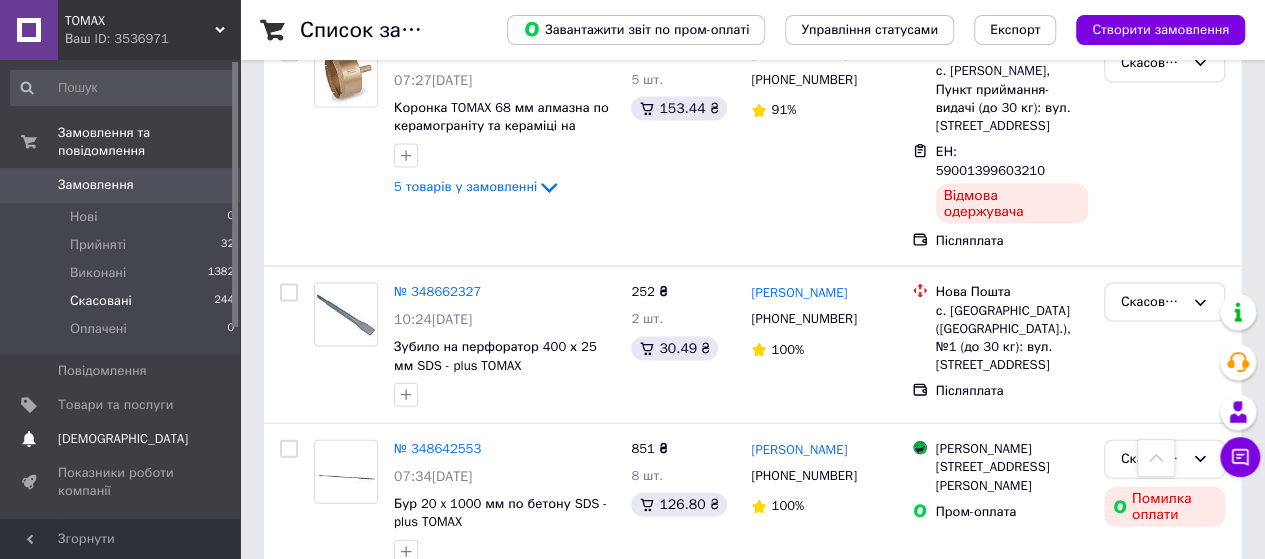 click on "[DEMOGRAPHIC_DATA]" at bounding box center [123, 439] 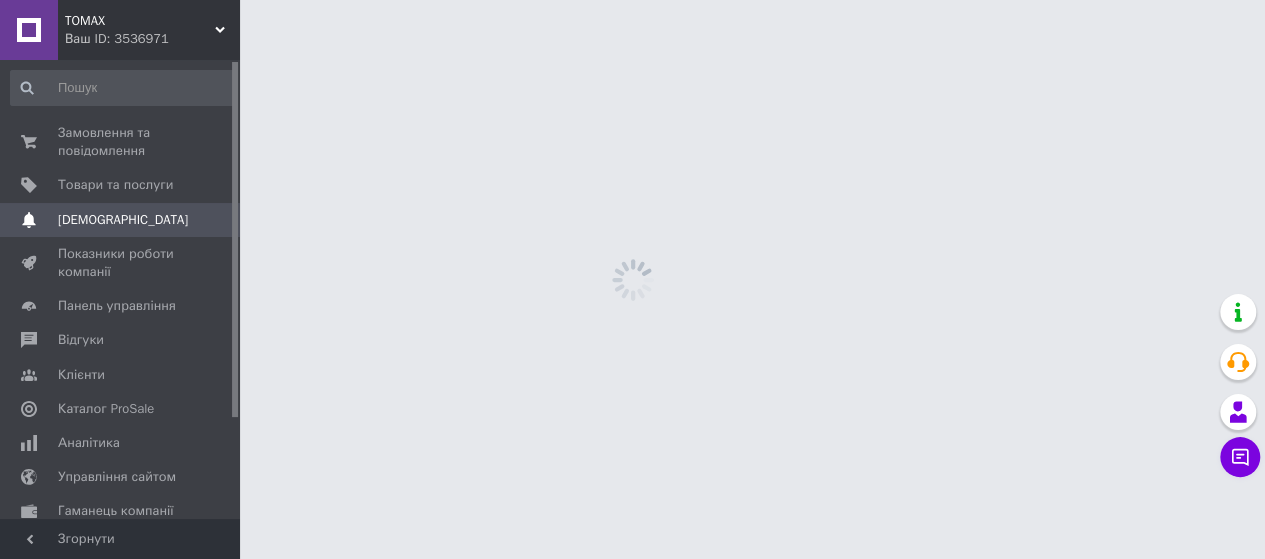 scroll, scrollTop: 0, scrollLeft: 0, axis: both 